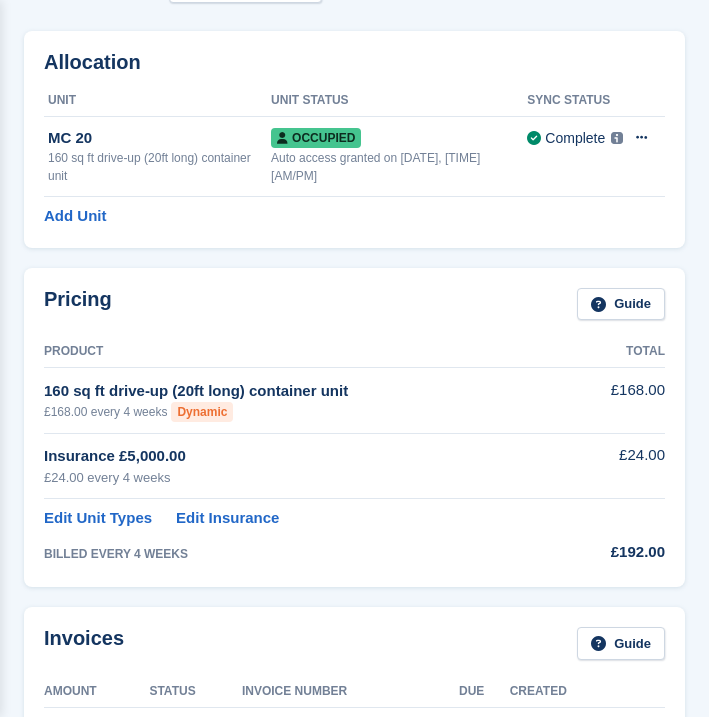 scroll, scrollTop: 163, scrollLeft: 0, axis: vertical 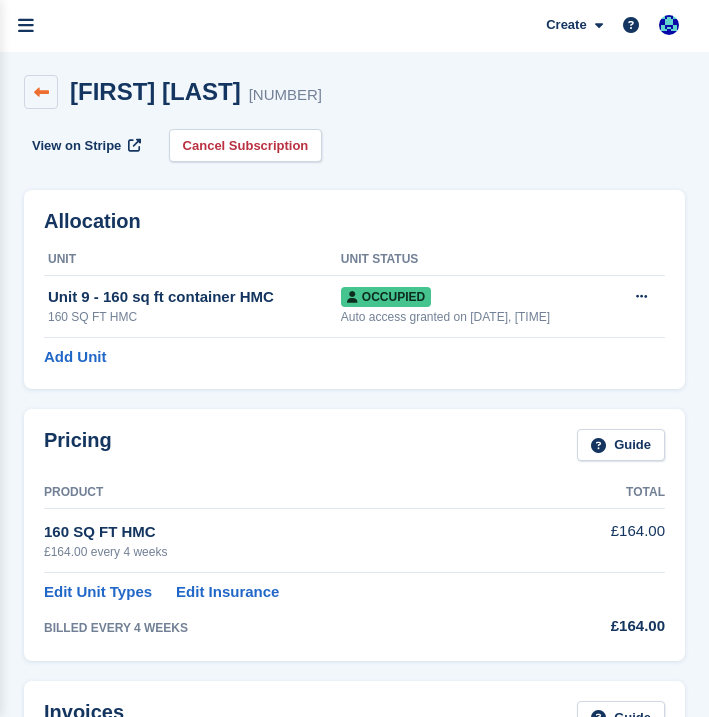 click at bounding box center (41, 92) 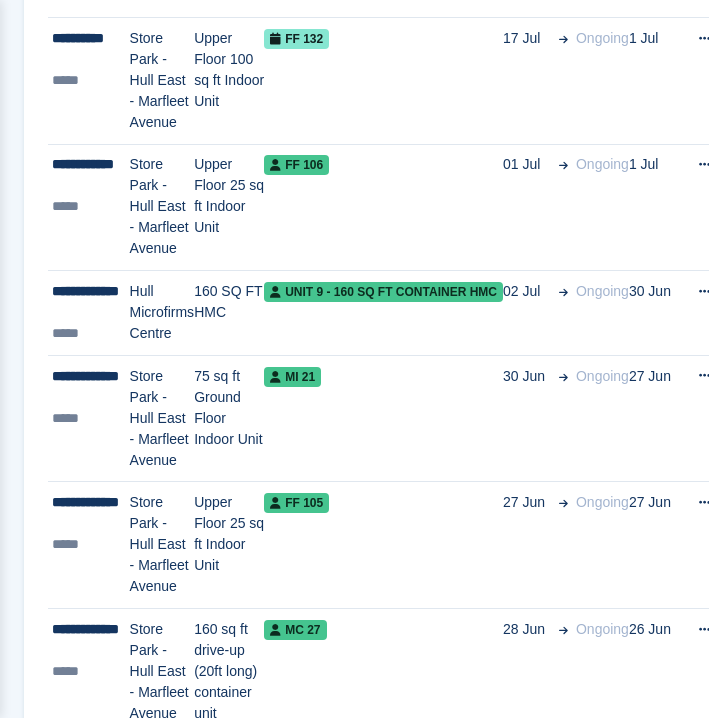 scroll, scrollTop: 1344, scrollLeft: 0, axis: vertical 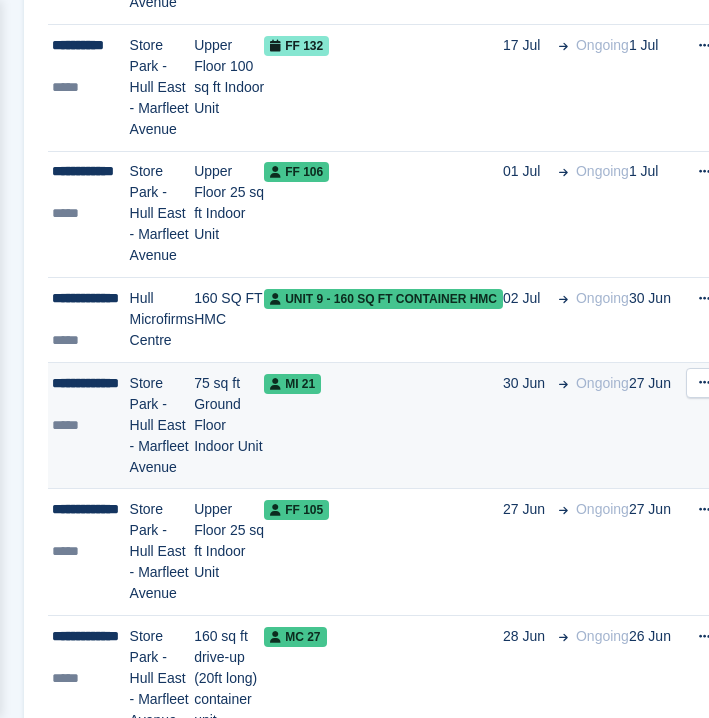 click on "MI 21" at bounding box center [383, 425] 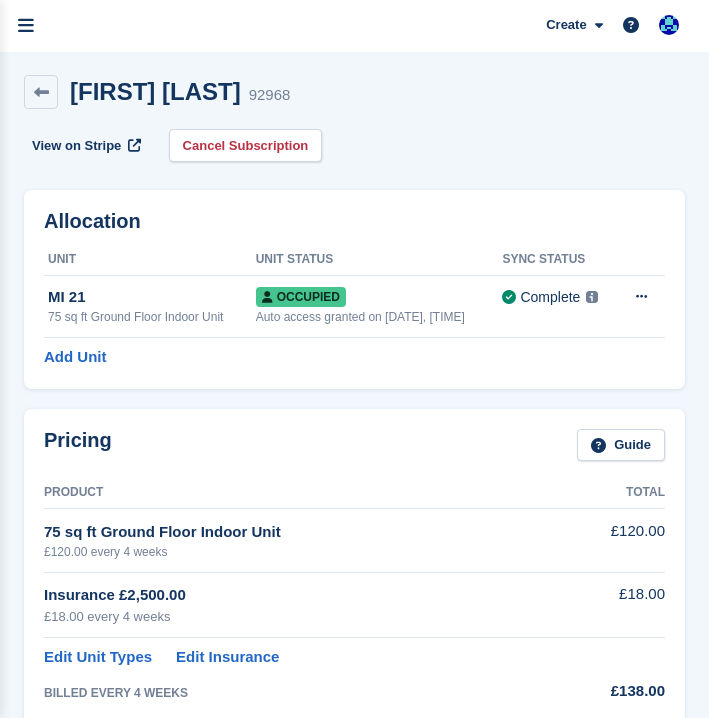scroll, scrollTop: 0, scrollLeft: 0, axis: both 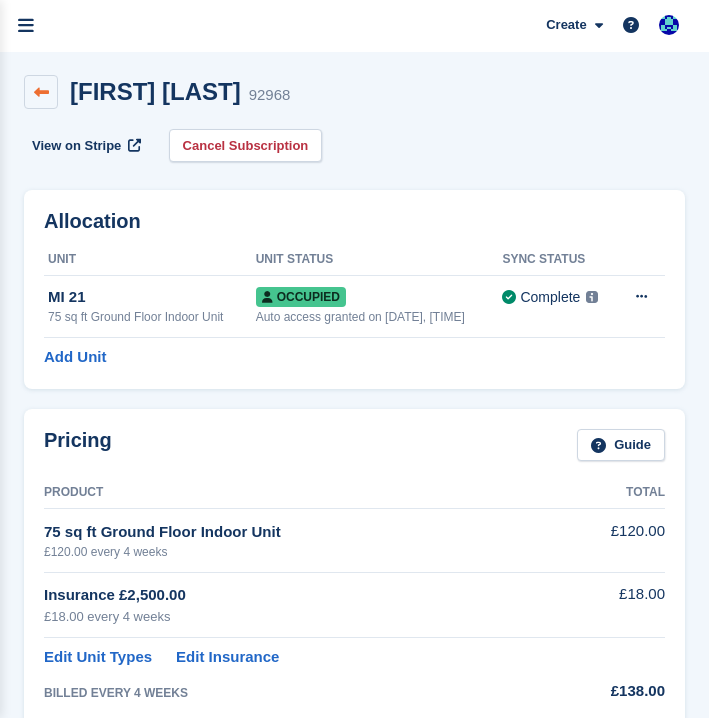 click at bounding box center (41, 92) 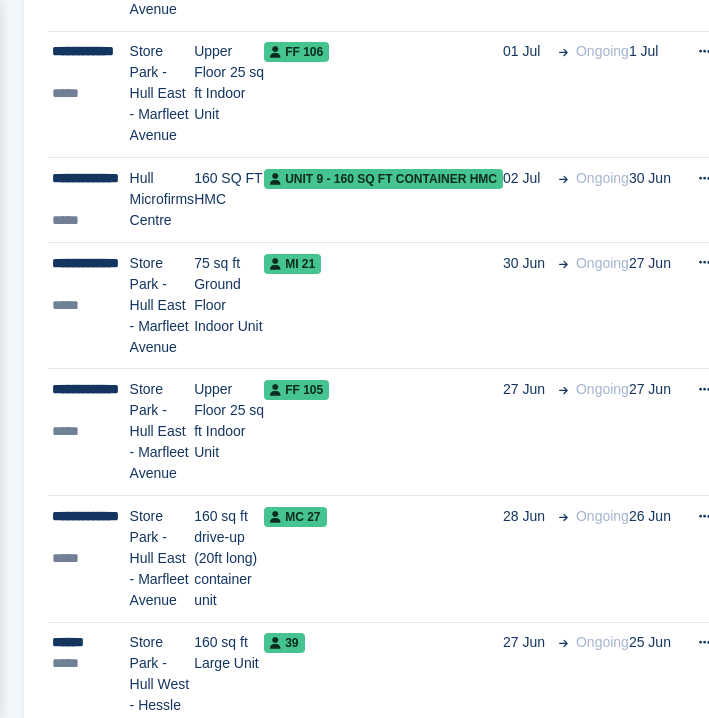 scroll, scrollTop: 1472, scrollLeft: 0, axis: vertical 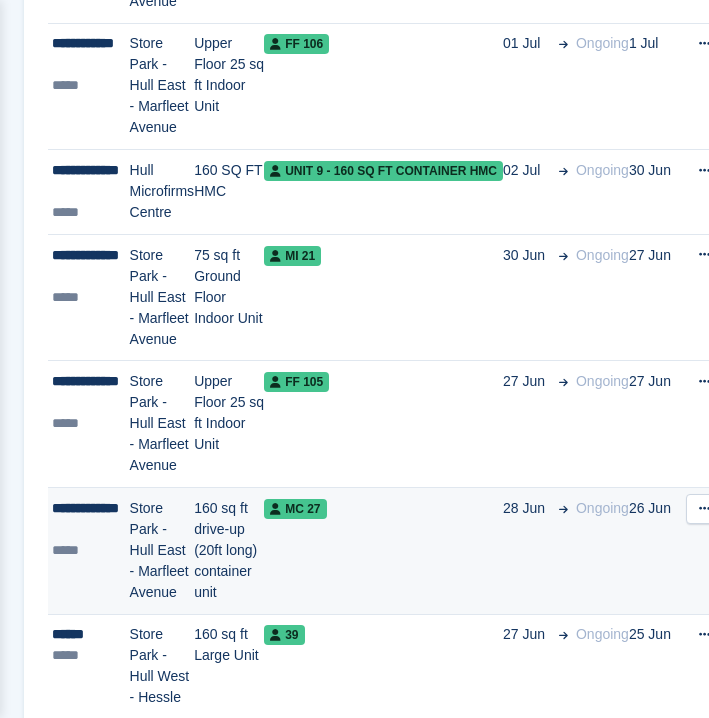 click on "MC 27" at bounding box center (383, 550) 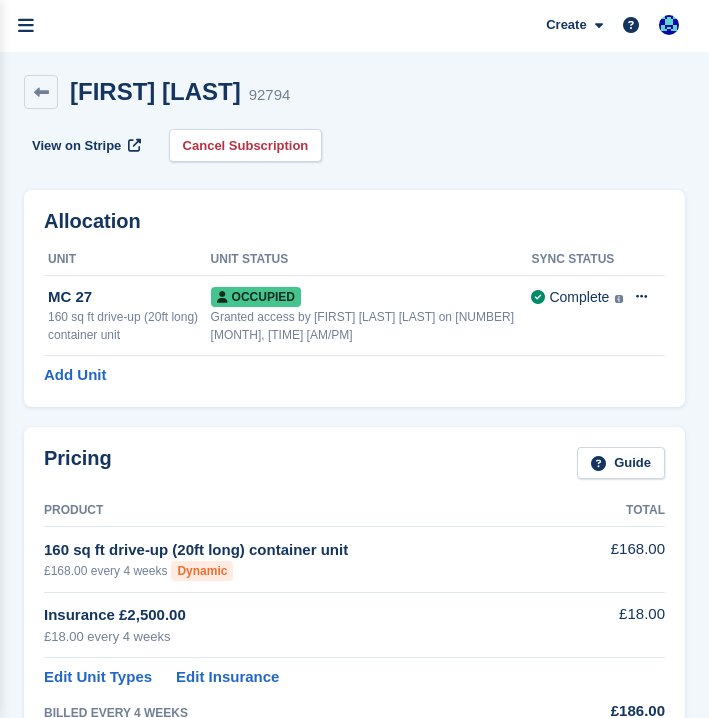 scroll, scrollTop: 0, scrollLeft: 0, axis: both 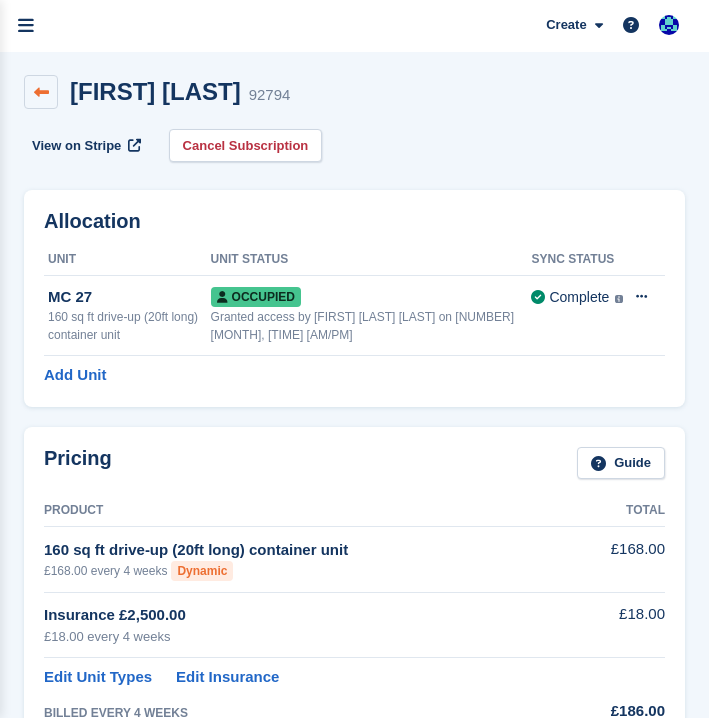 click at bounding box center (41, 92) 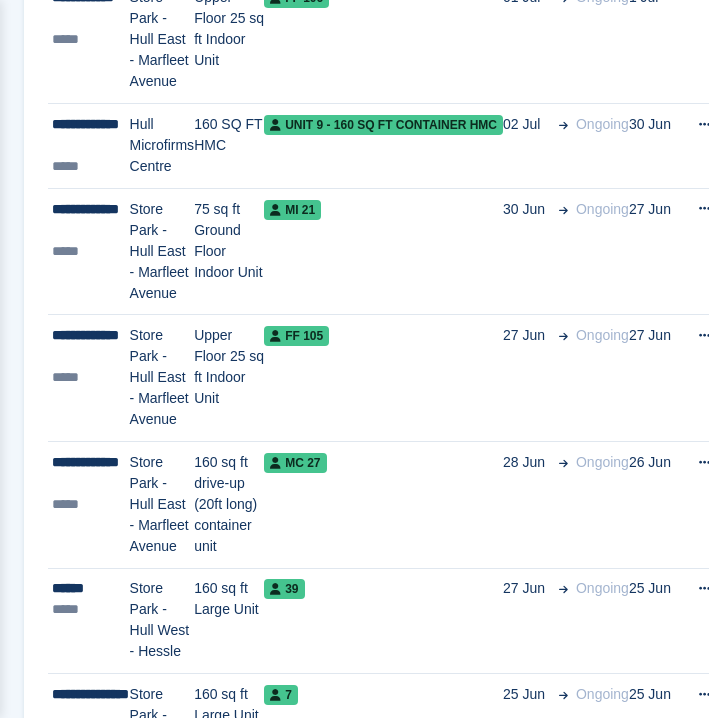 scroll, scrollTop: 1526, scrollLeft: 0, axis: vertical 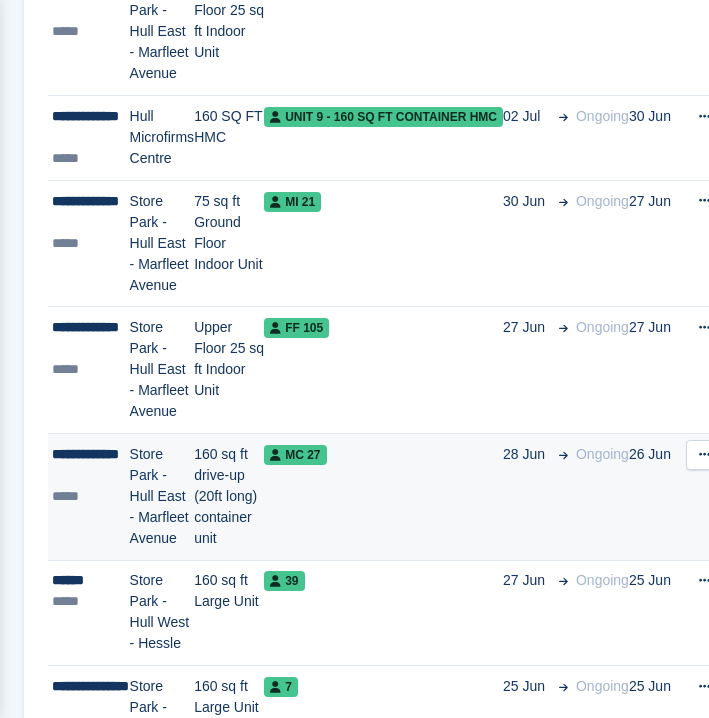 click on "MC 27" at bounding box center [383, 496] 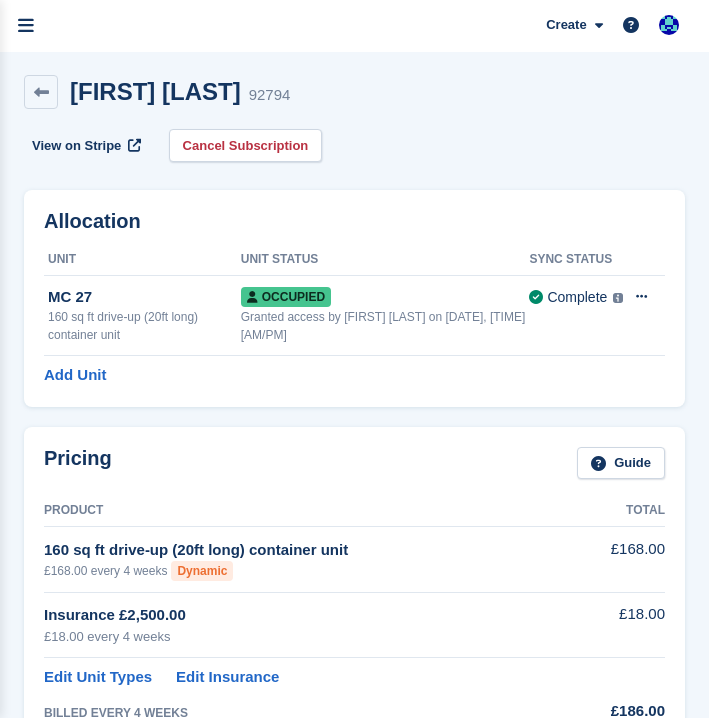 scroll, scrollTop: 0, scrollLeft: 0, axis: both 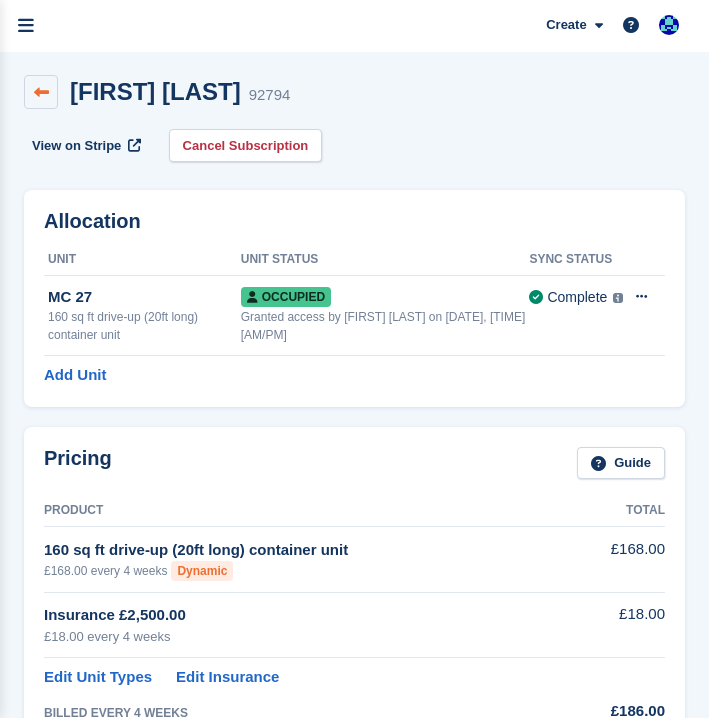 click at bounding box center (41, 92) 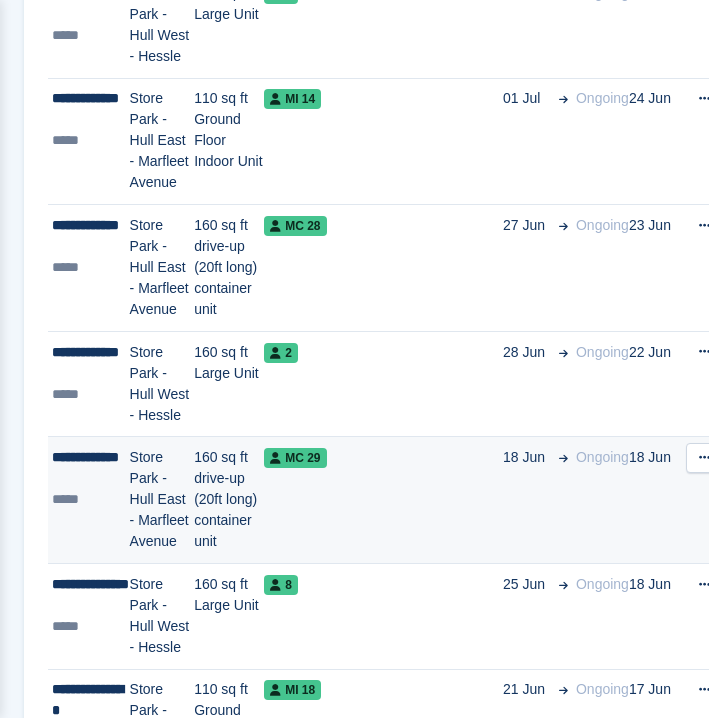 scroll, scrollTop: 2220, scrollLeft: 0, axis: vertical 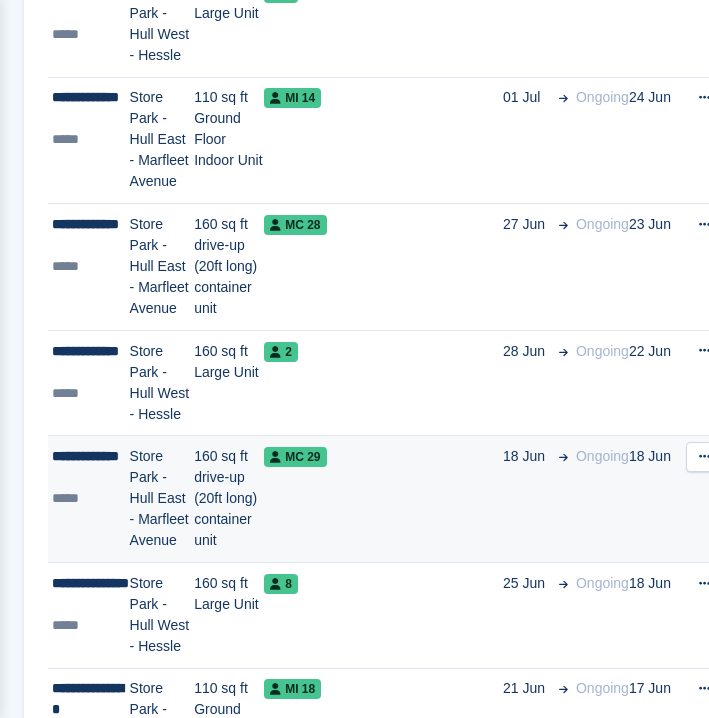 click on "MC 29" at bounding box center (383, 456) 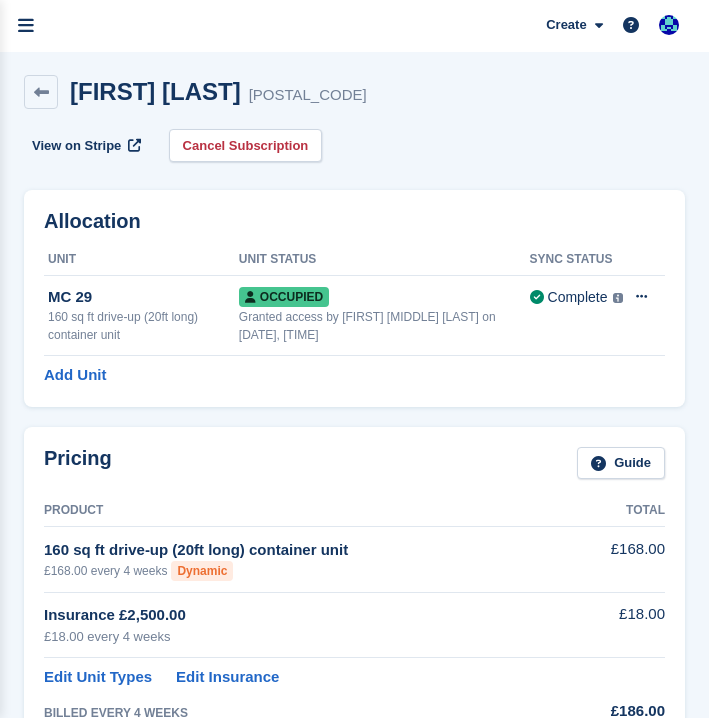 scroll, scrollTop: 0, scrollLeft: 0, axis: both 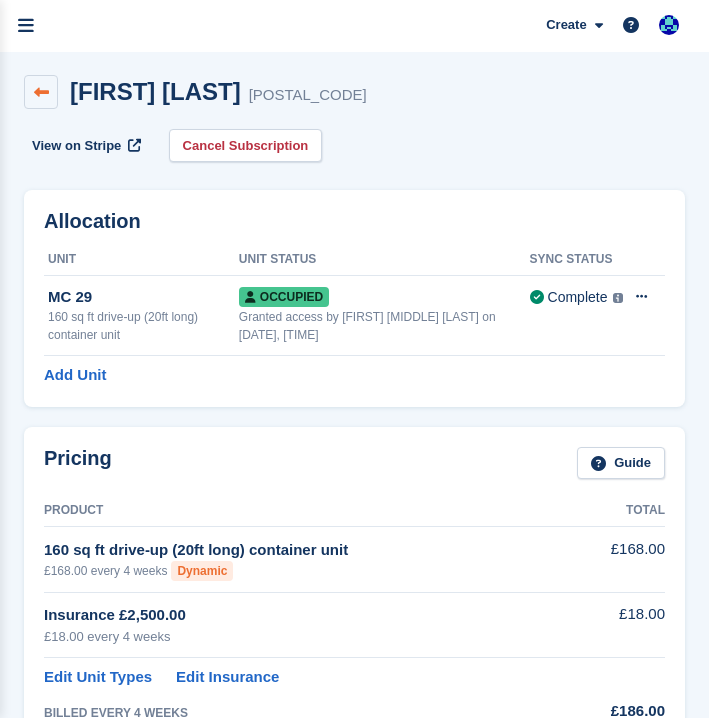 click at bounding box center [41, 92] 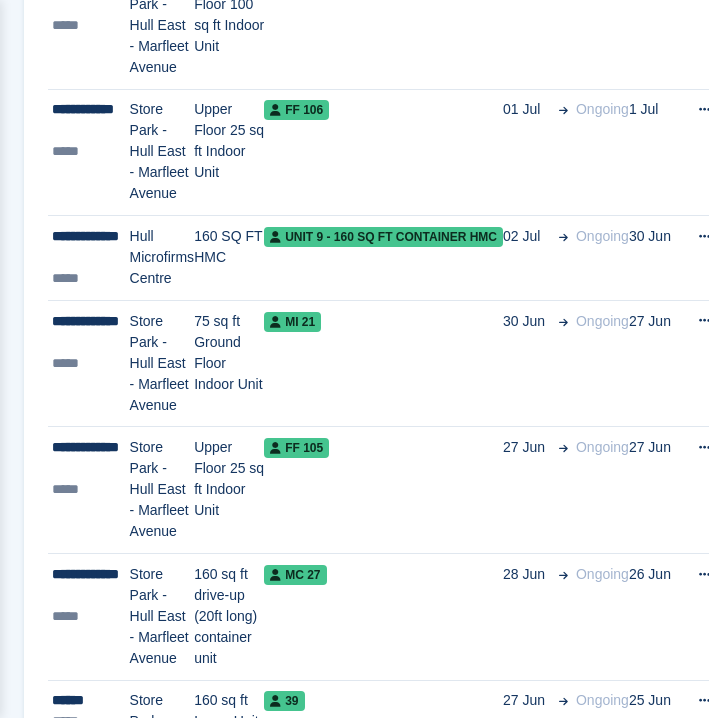 scroll, scrollTop: 1417, scrollLeft: 0, axis: vertical 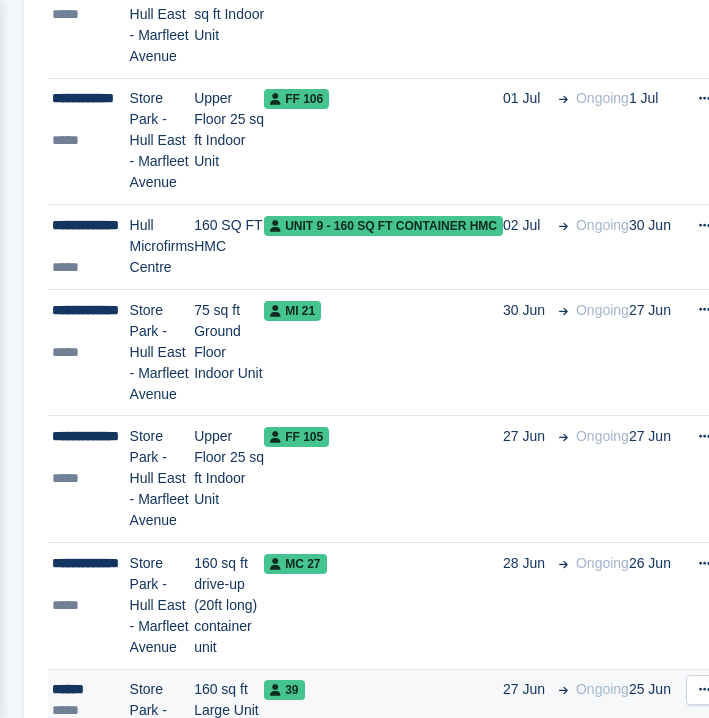 click on "39" at bounding box center [383, 722] 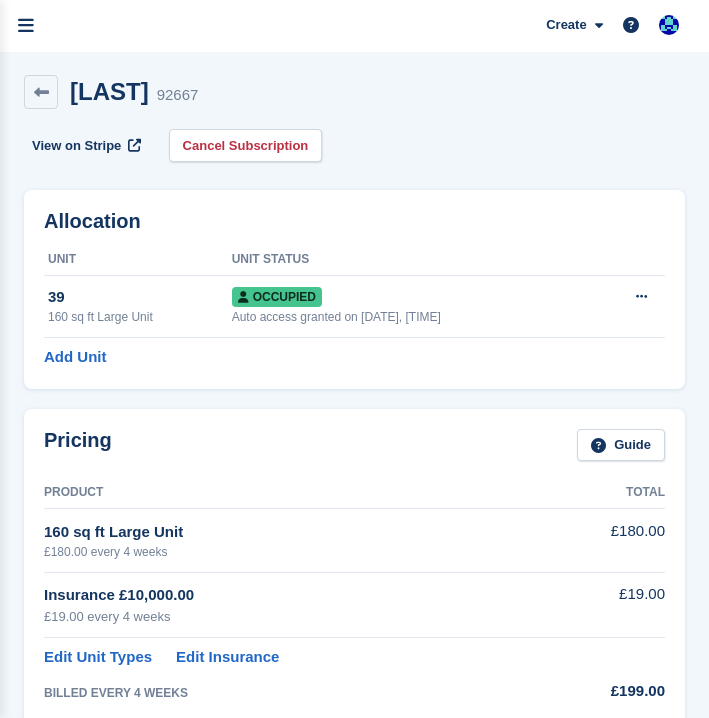 scroll, scrollTop: 0, scrollLeft: 0, axis: both 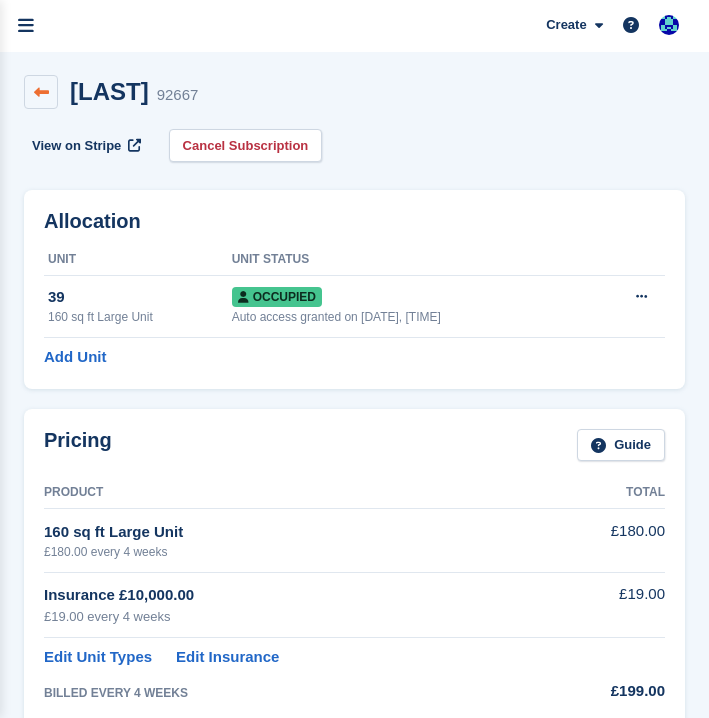 click at bounding box center [41, 92] 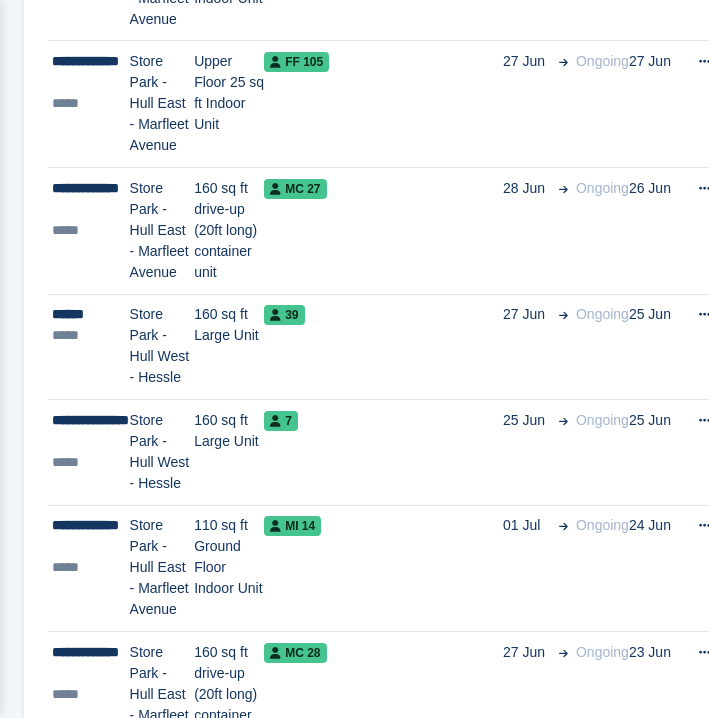 scroll, scrollTop: 1804, scrollLeft: 0, axis: vertical 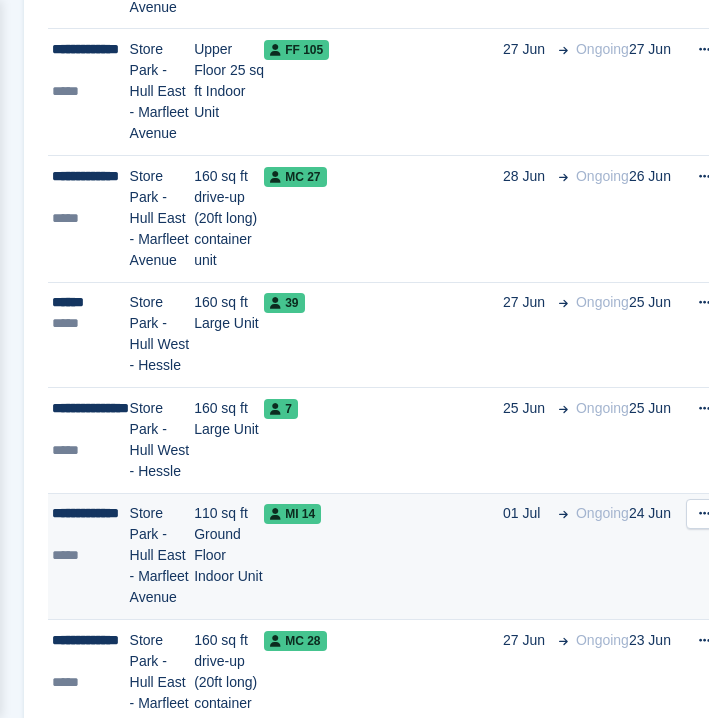 click on "MI 14" at bounding box center (383, 556) 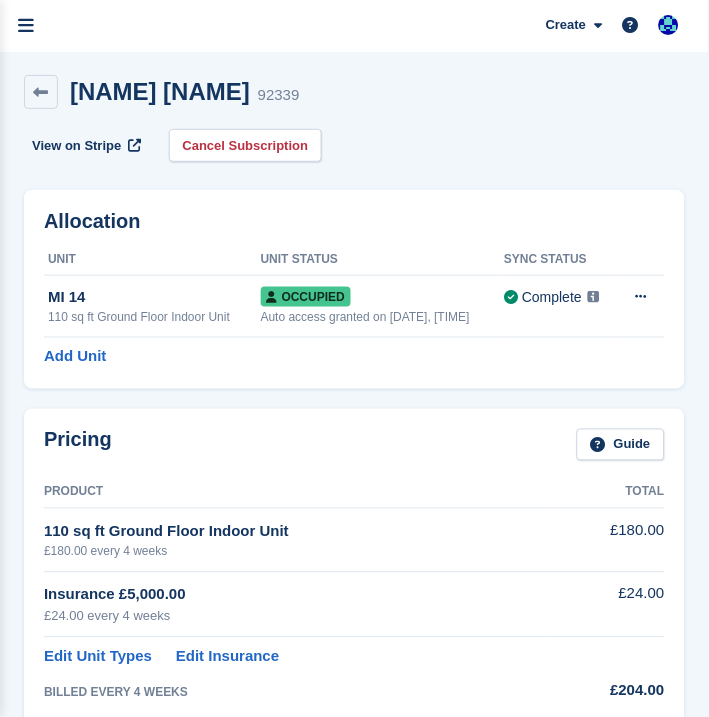scroll, scrollTop: 0, scrollLeft: 0, axis: both 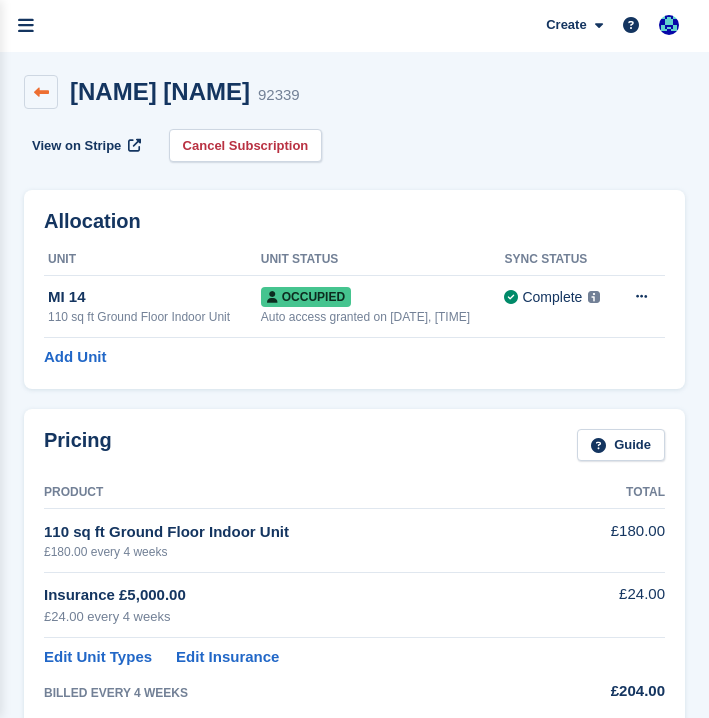 click at bounding box center [41, 92] 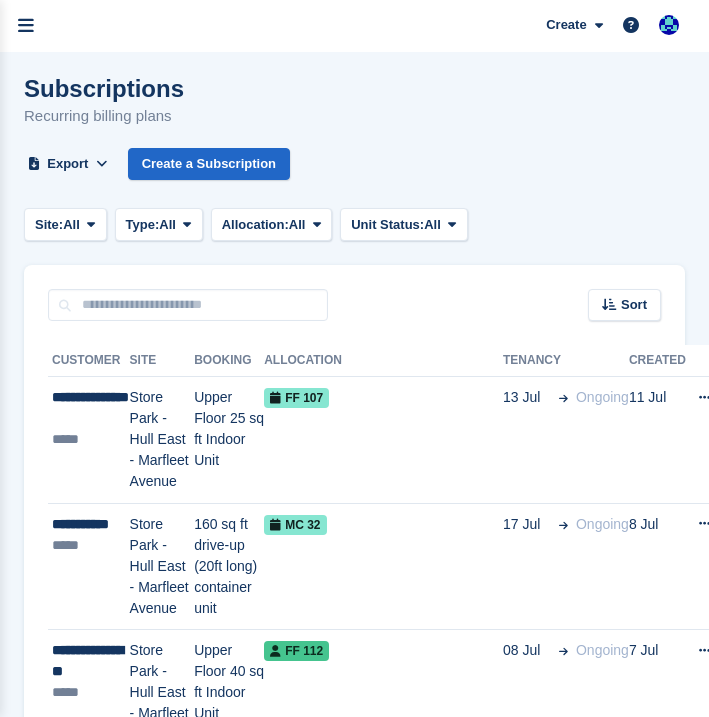 click on "Subscriptions
Recurring billing plans
Export
Export Subscriptions
Export a CSV of all Subscriptions which match the current filters.
Please allow time for large exports.
Start Export
Create a Subscription
Site:
All
All
Store Park - Bridge Works - Stepney Lane
Store Park - Hull East - Marfleet Avenue
Storepark - Hull Central - K2 Tower
Hull Microfirms Centre
Store Park - Hull - Clough Road
Store Park - Hull West - Hessle
All" at bounding box center [354, 3334] 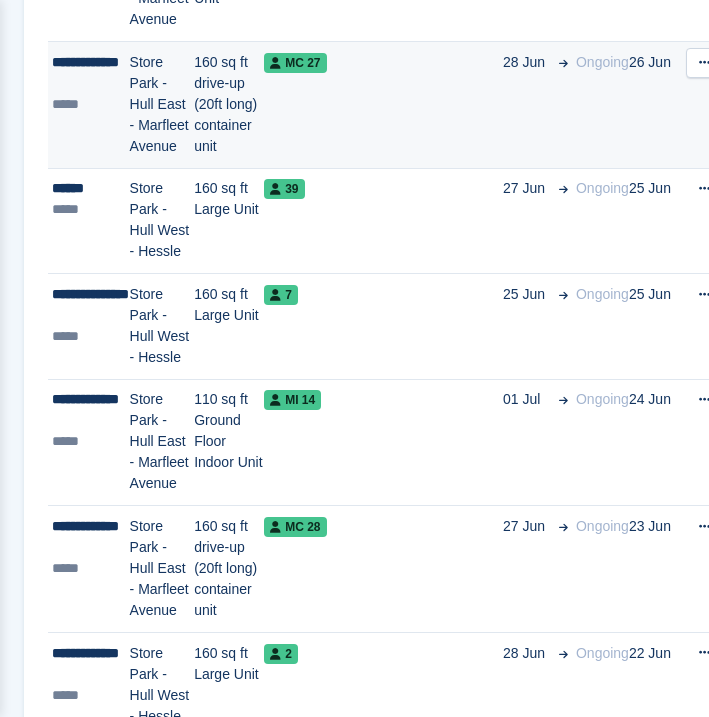 scroll, scrollTop: 1927, scrollLeft: 0, axis: vertical 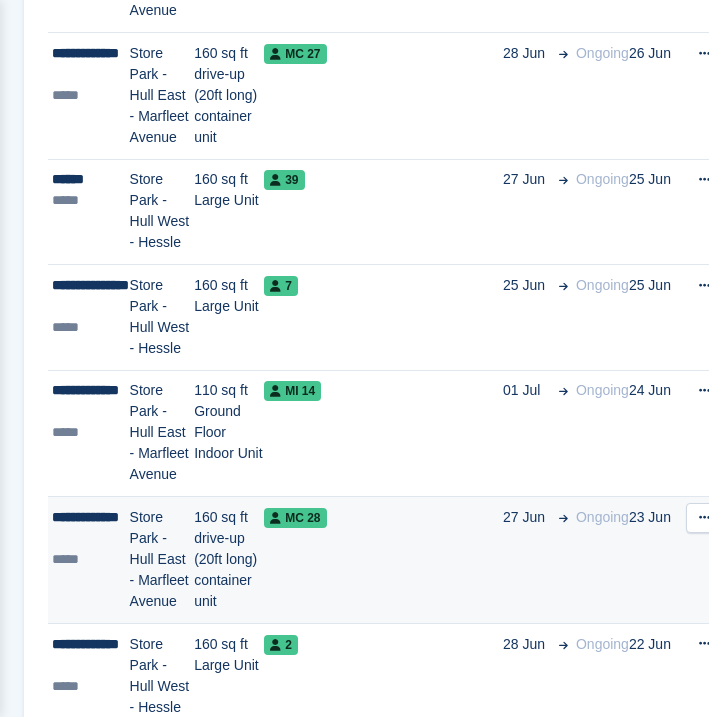 click on "MC 28" at bounding box center (383, 560) 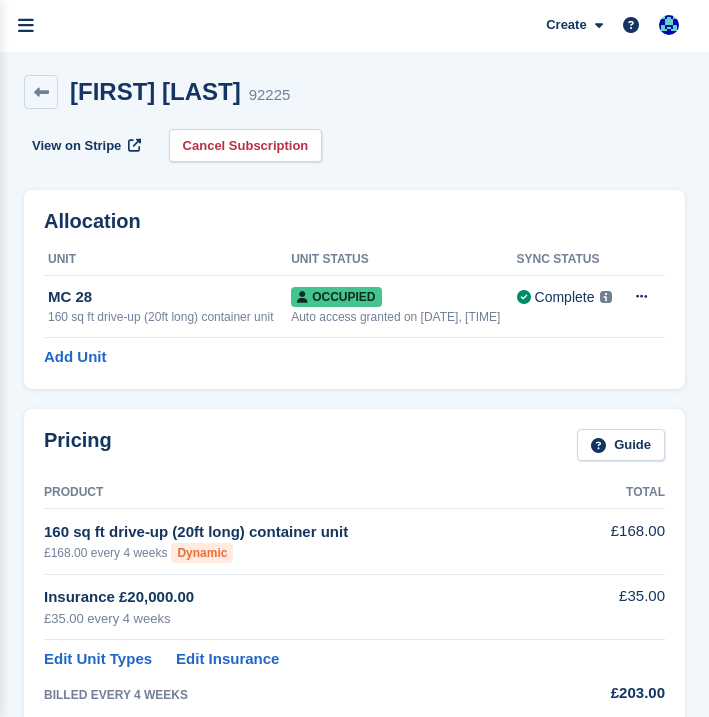 scroll, scrollTop: 0, scrollLeft: 0, axis: both 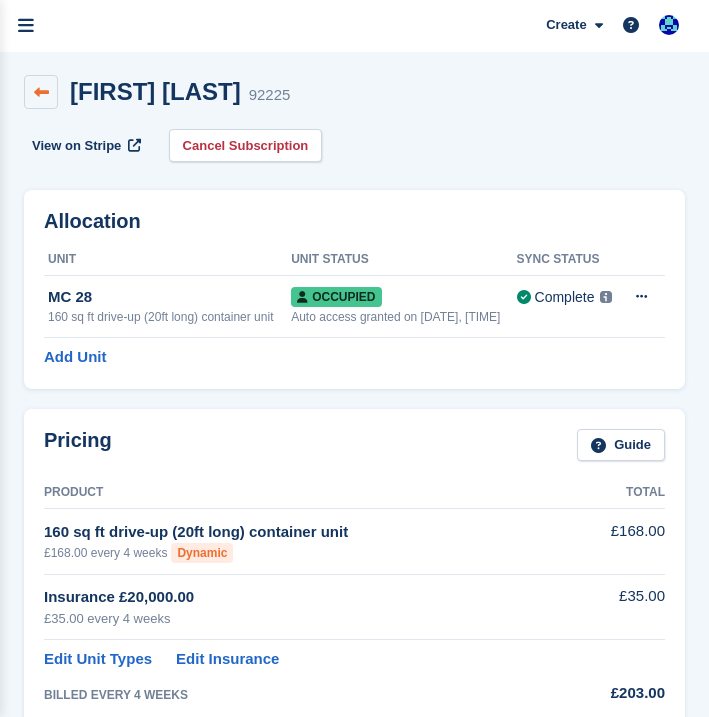 click at bounding box center [41, 92] 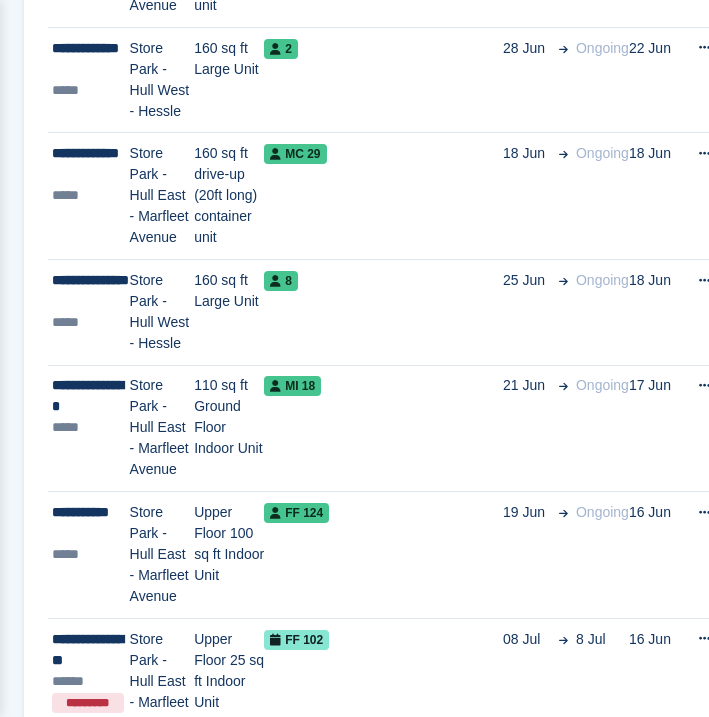 scroll, scrollTop: 2547, scrollLeft: 0, axis: vertical 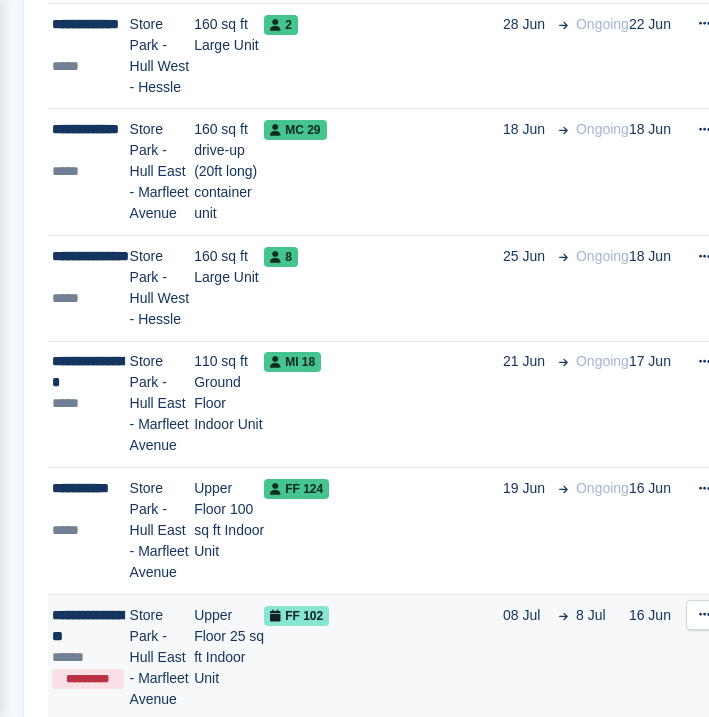 click on "FF 102" at bounding box center [383, 657] 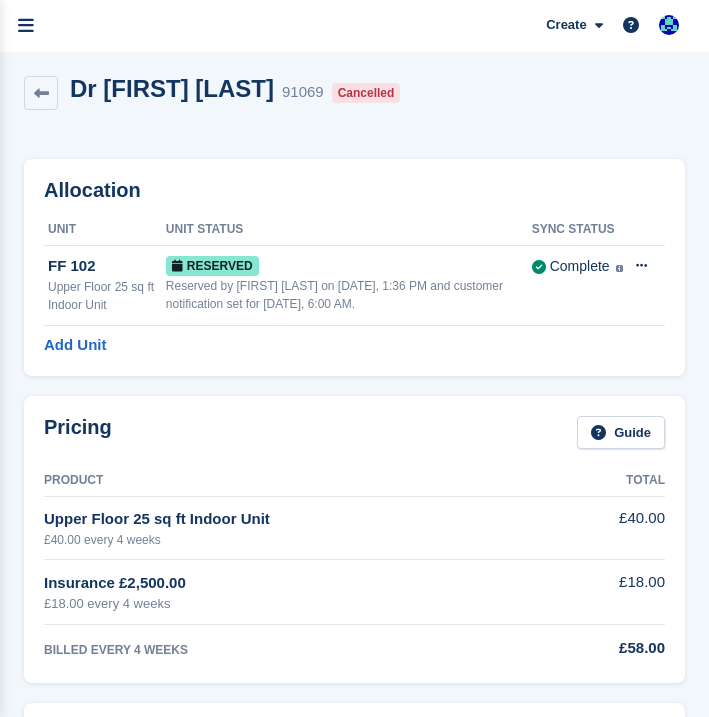 scroll, scrollTop: 0, scrollLeft: 0, axis: both 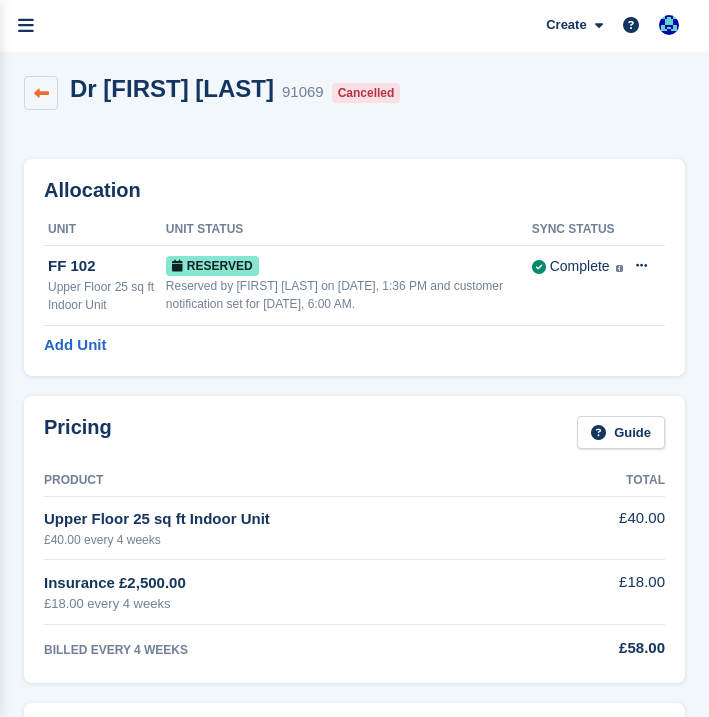 click at bounding box center (41, 93) 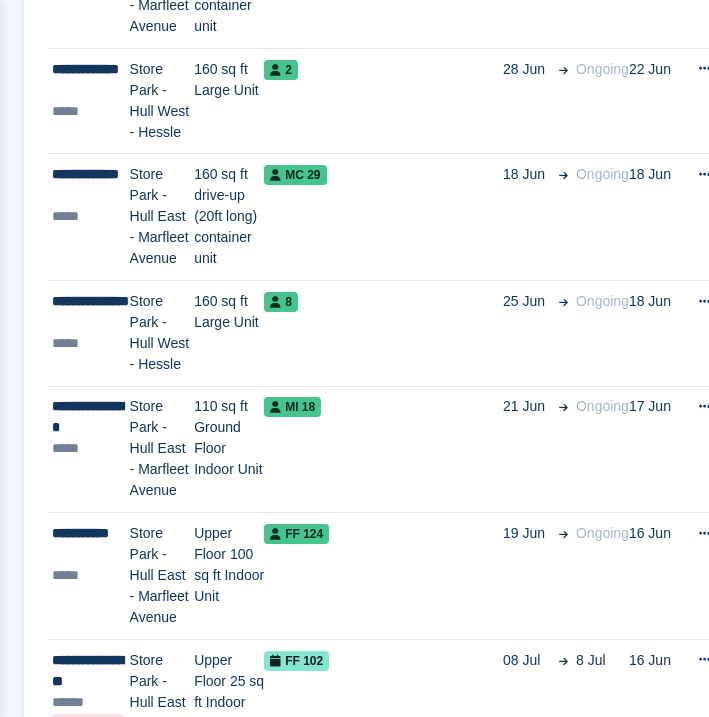 scroll, scrollTop: 2618, scrollLeft: 0, axis: vertical 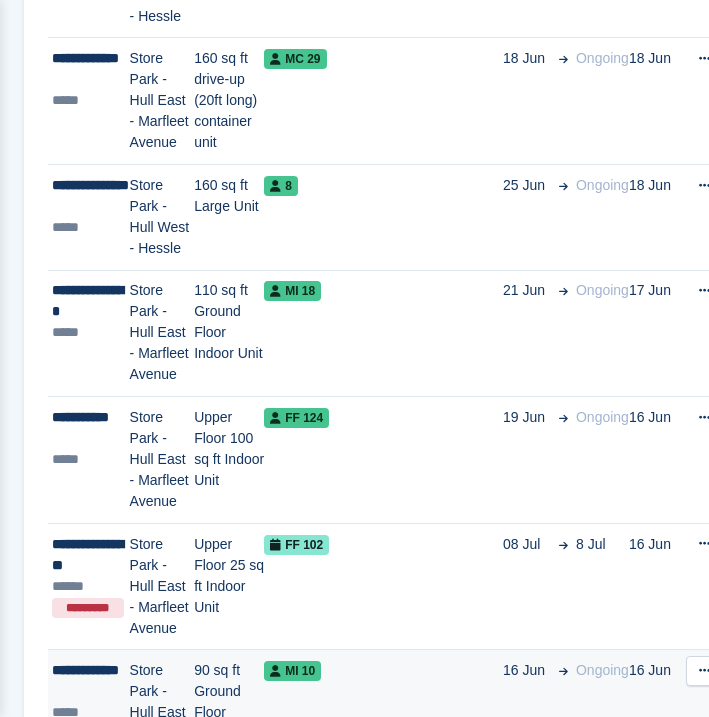 click on "MI 10" at bounding box center (383, 713) 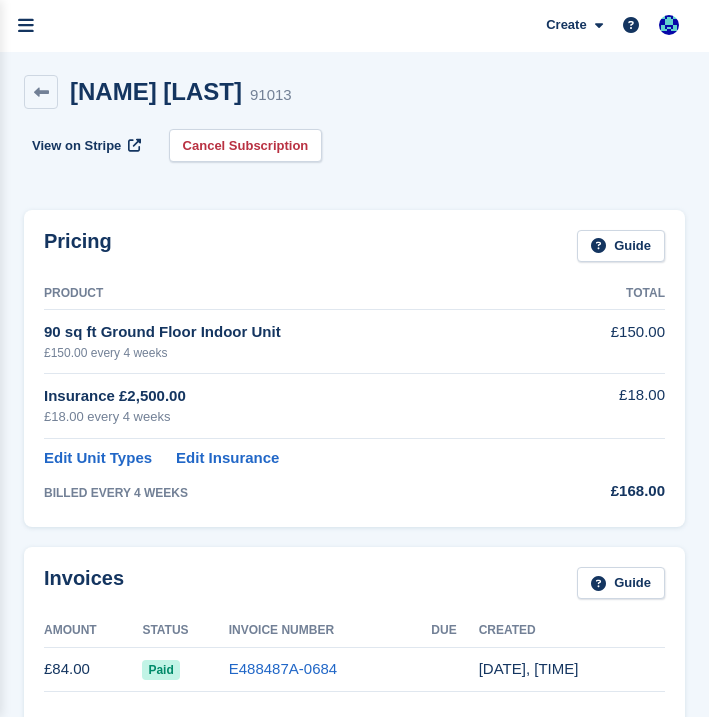 scroll, scrollTop: 0, scrollLeft: 0, axis: both 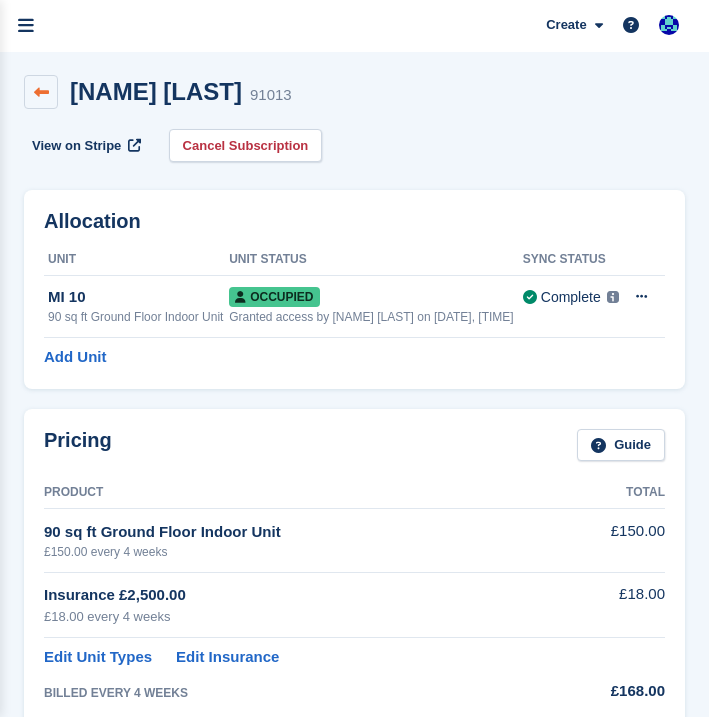 click at bounding box center (41, 92) 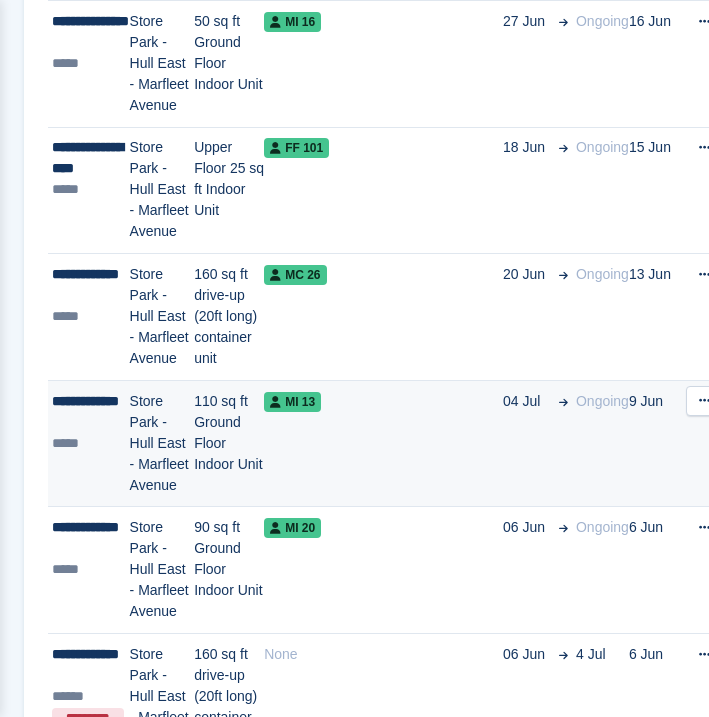 scroll, scrollTop: 3403, scrollLeft: 0, axis: vertical 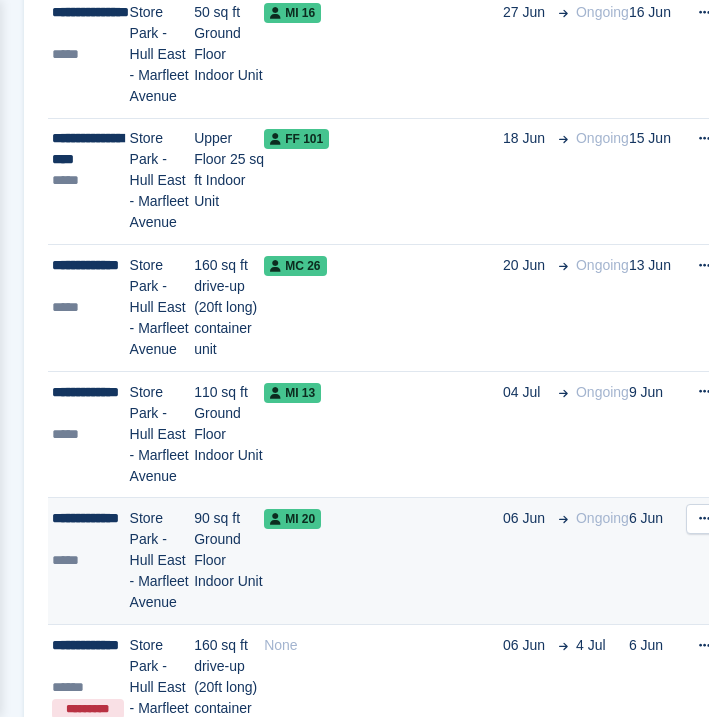 click on "MI 20" at bounding box center [383, 561] 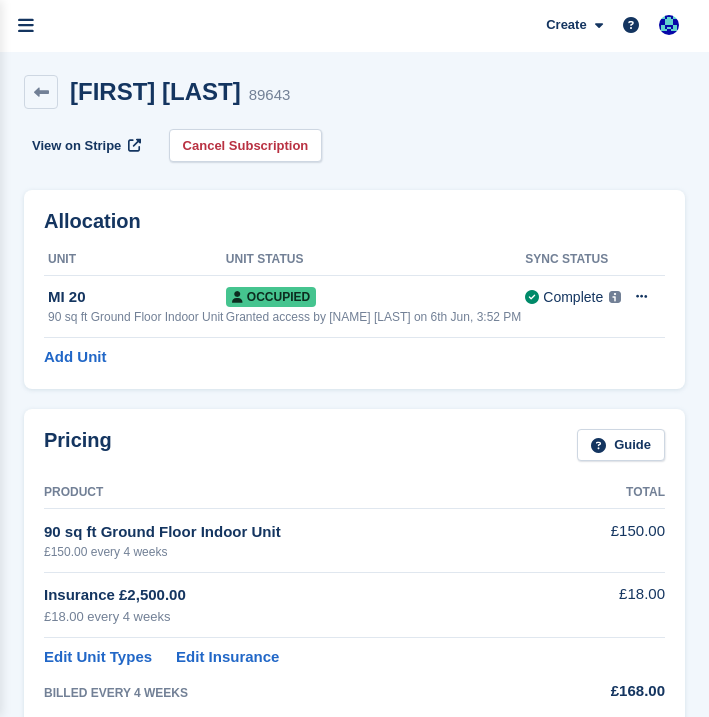 scroll, scrollTop: 0, scrollLeft: 0, axis: both 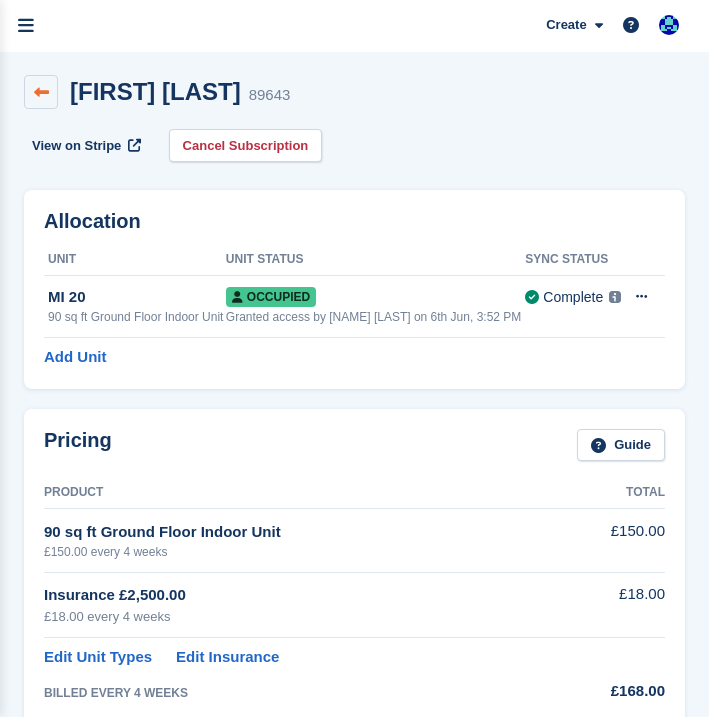 click at bounding box center [41, 92] 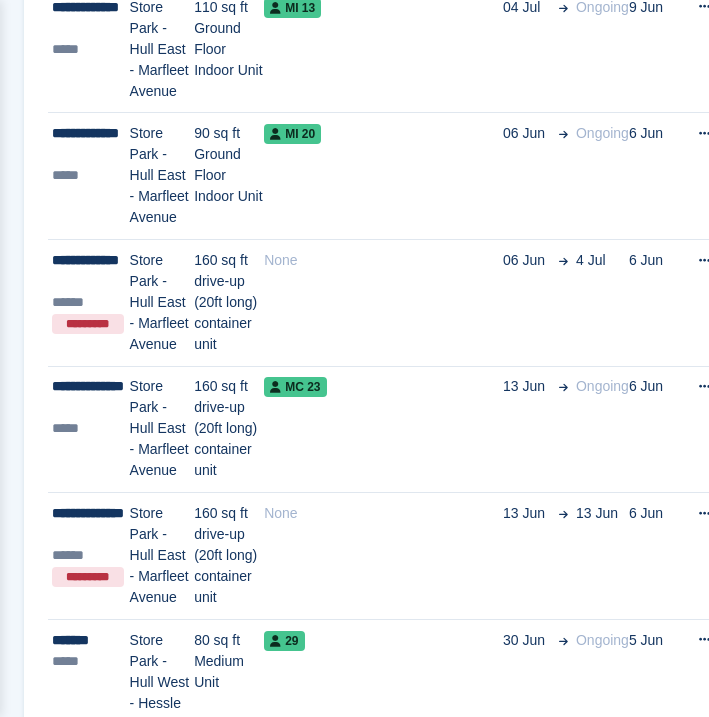 scroll, scrollTop: 3800, scrollLeft: 0, axis: vertical 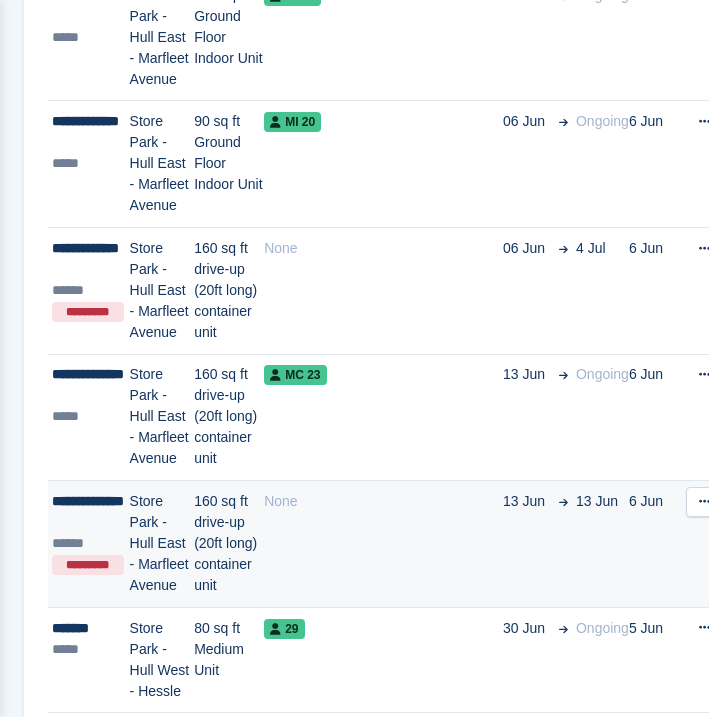 click on "None" at bounding box center (383, 544) 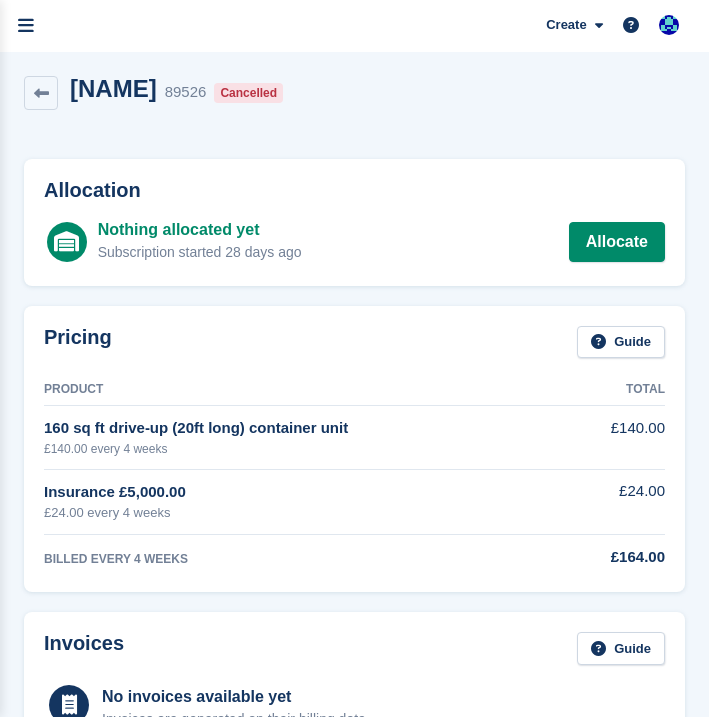 scroll, scrollTop: 0, scrollLeft: 0, axis: both 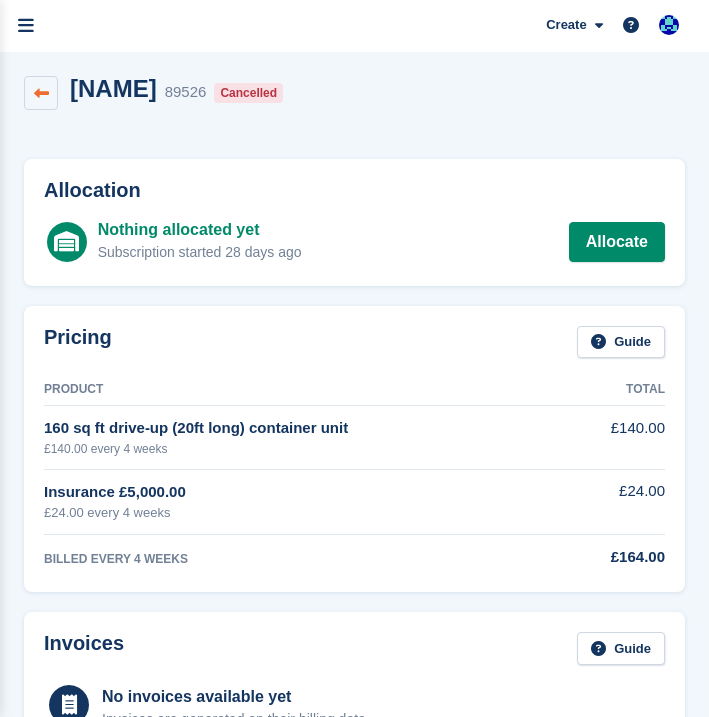 click at bounding box center (41, 93) 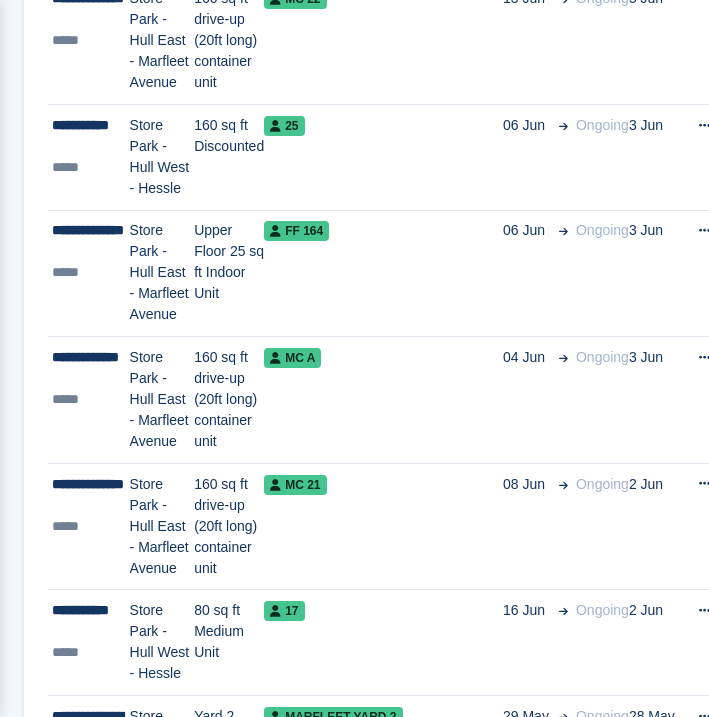 scroll, scrollTop: 4536, scrollLeft: 0, axis: vertical 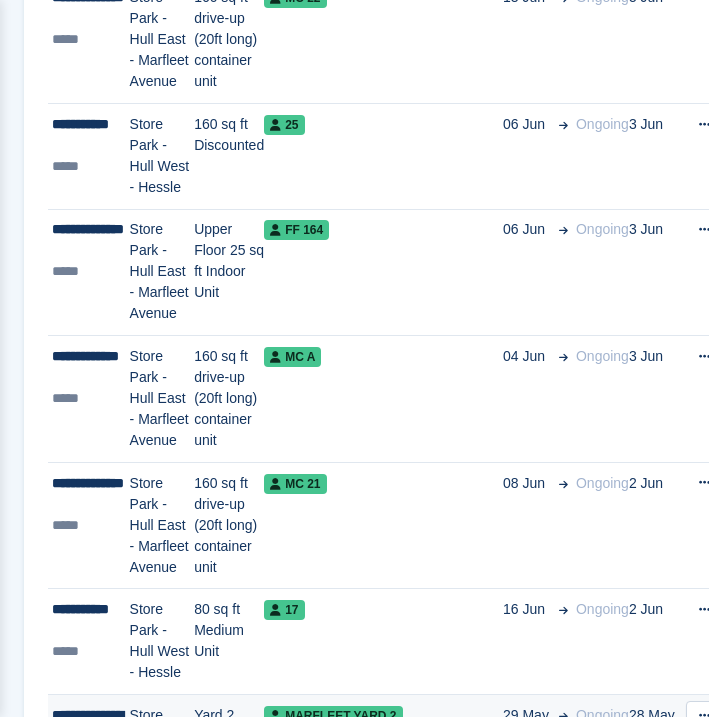 click on "Marfleet Yard 2" at bounding box center (383, 757) 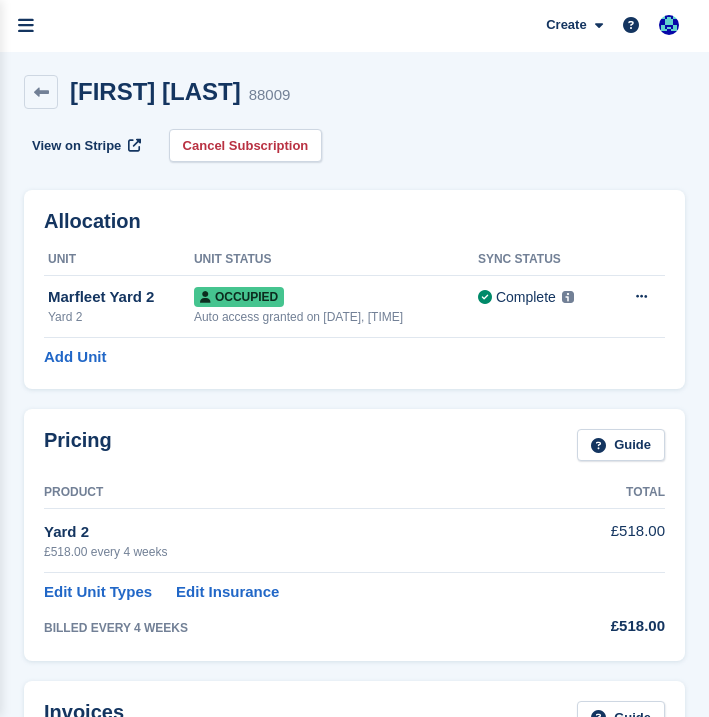 scroll, scrollTop: 0, scrollLeft: 0, axis: both 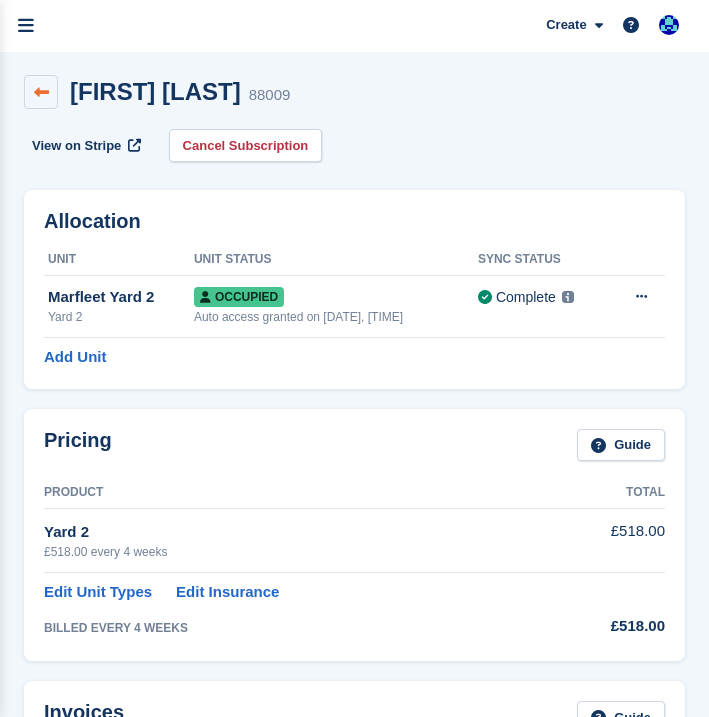 click at bounding box center (41, 92) 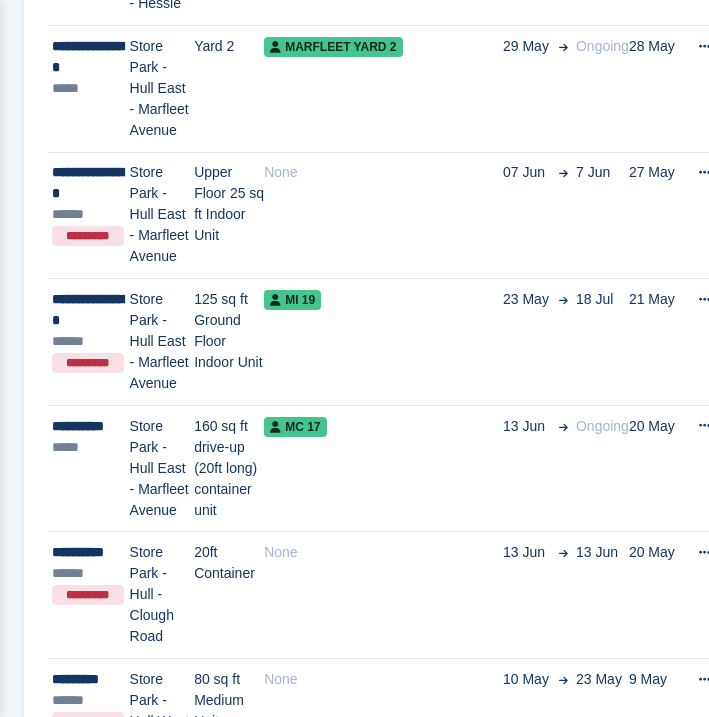 scroll, scrollTop: 5206, scrollLeft: 0, axis: vertical 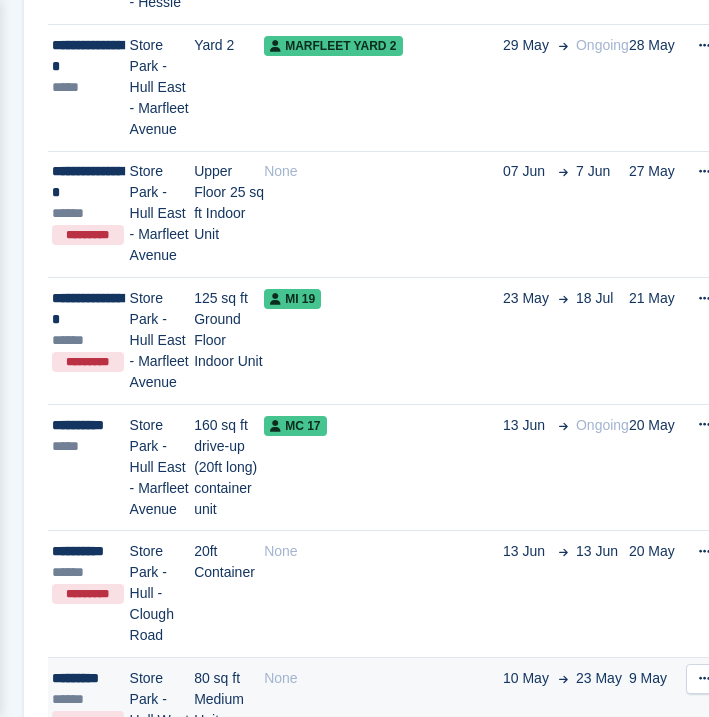 click on "None" at bounding box center (383, 710) 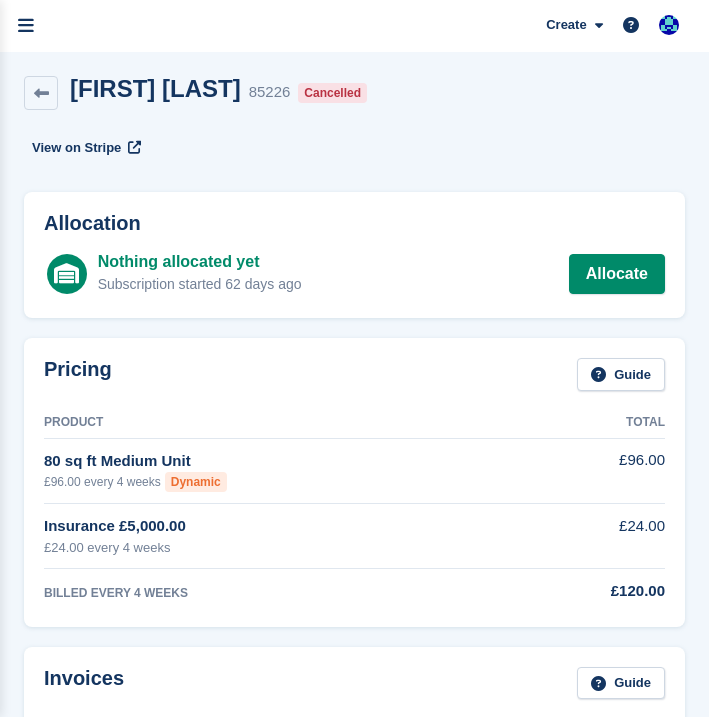 scroll, scrollTop: 0, scrollLeft: 0, axis: both 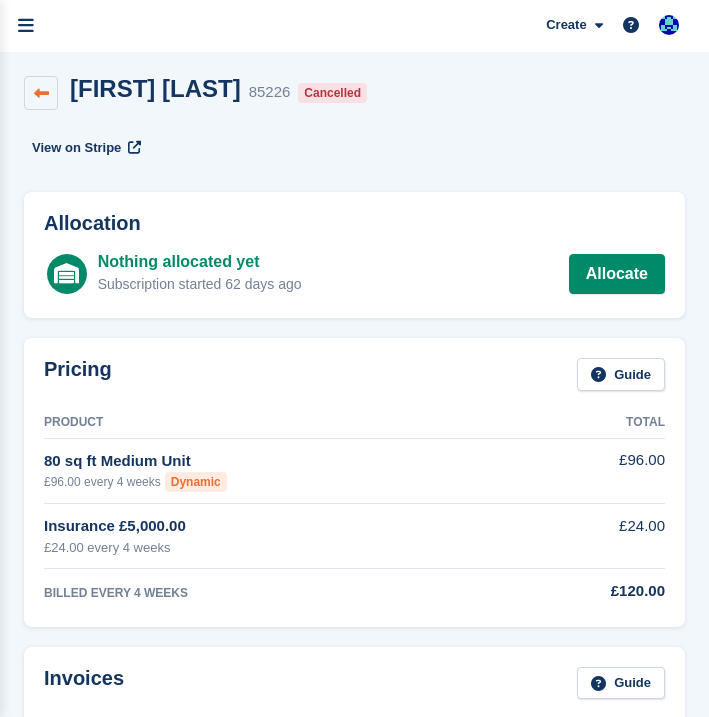click at bounding box center [41, 93] 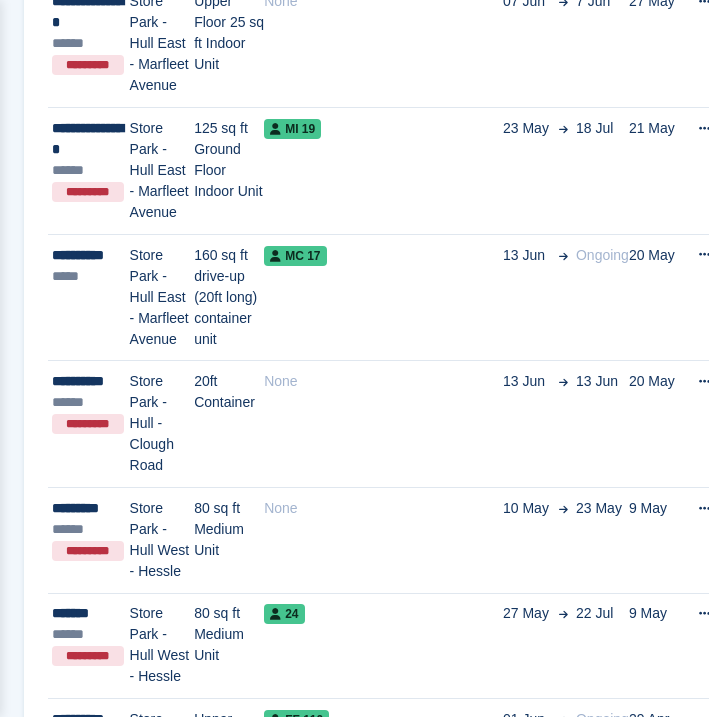 scroll, scrollTop: 5381, scrollLeft: 0, axis: vertical 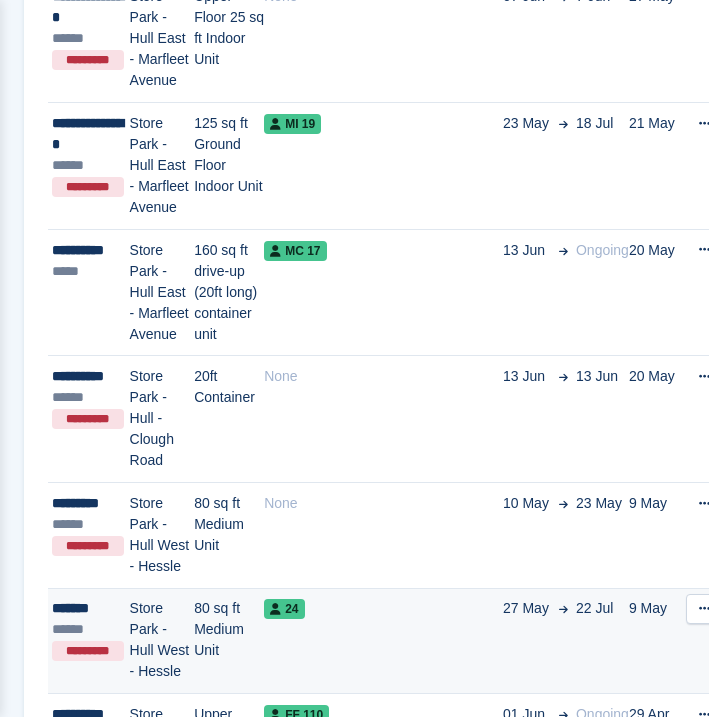 click on "24" at bounding box center [383, 641] 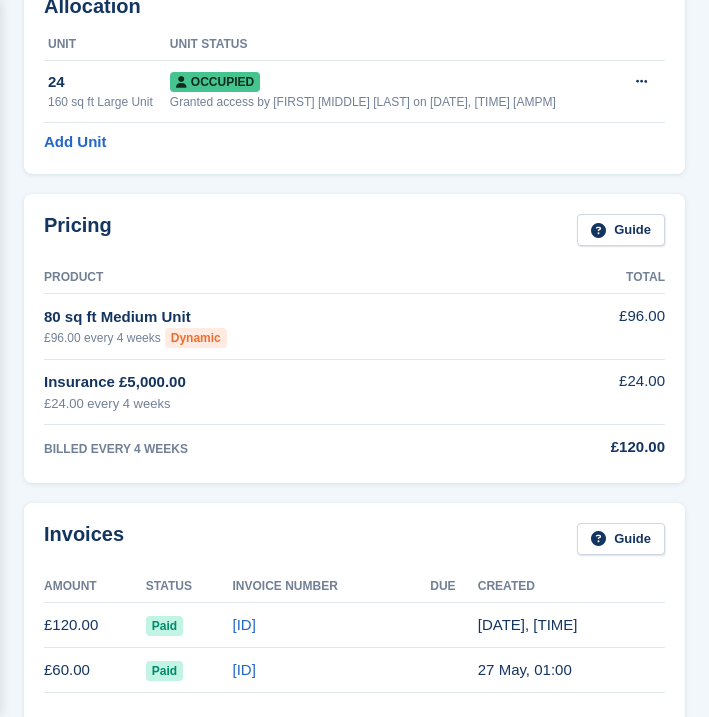 scroll, scrollTop: -3, scrollLeft: 0, axis: vertical 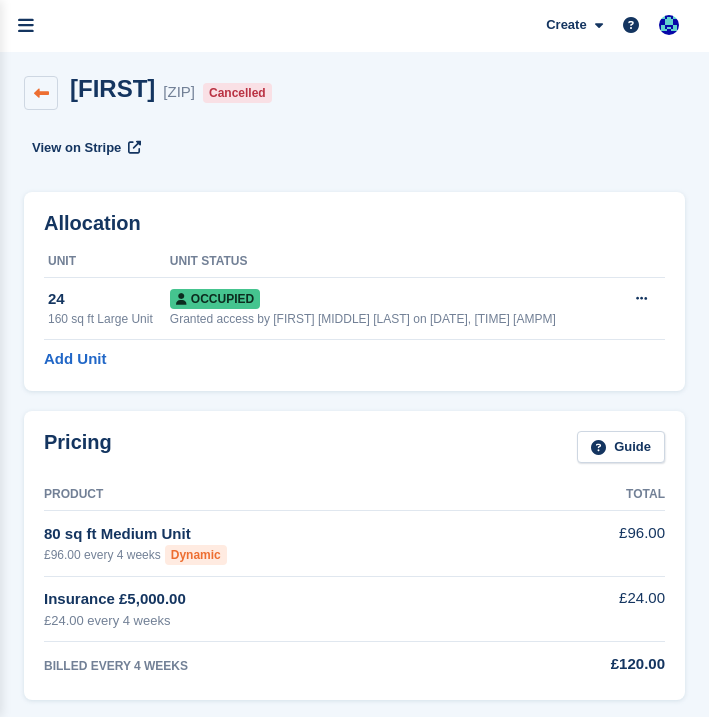 click at bounding box center (41, 93) 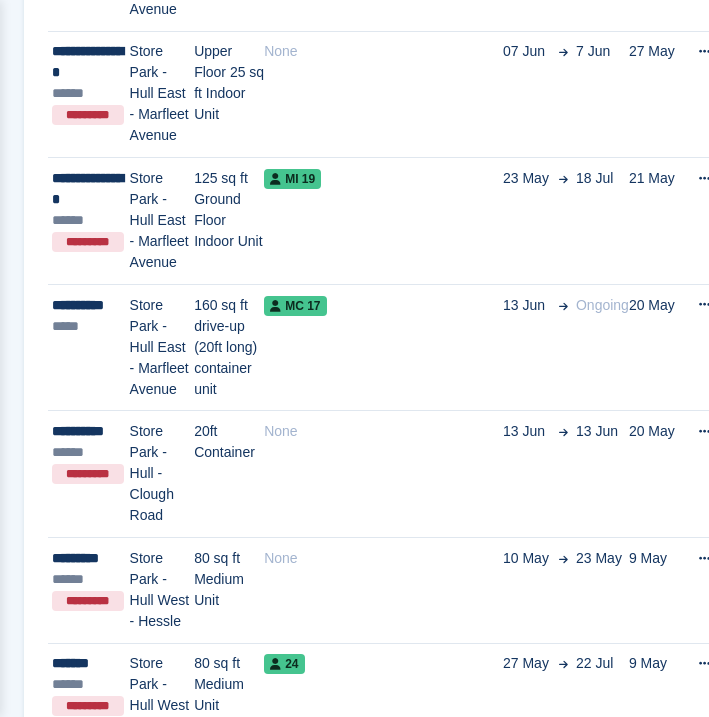 scroll, scrollTop: 5349, scrollLeft: 0, axis: vertical 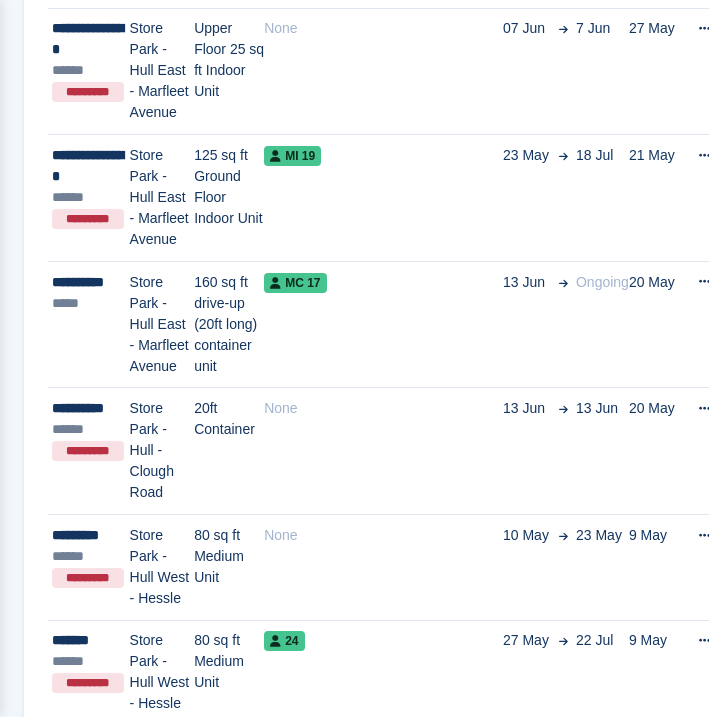 click on "FF 110" at bounding box center (383, 789) 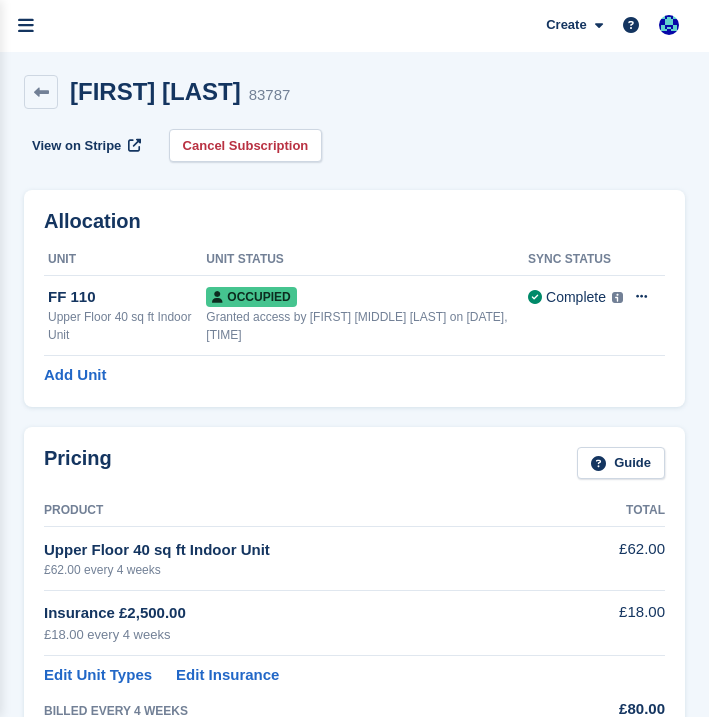 scroll, scrollTop: 0, scrollLeft: 0, axis: both 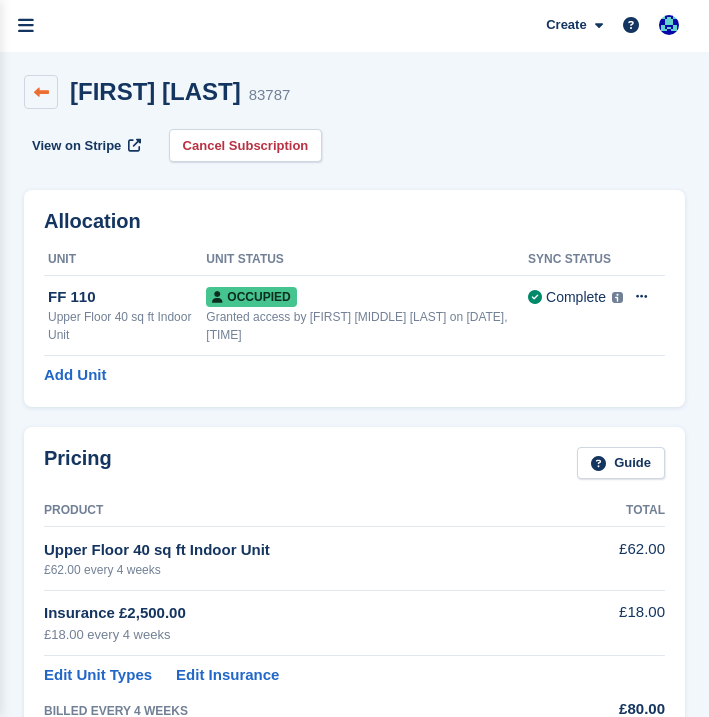click at bounding box center (41, 92) 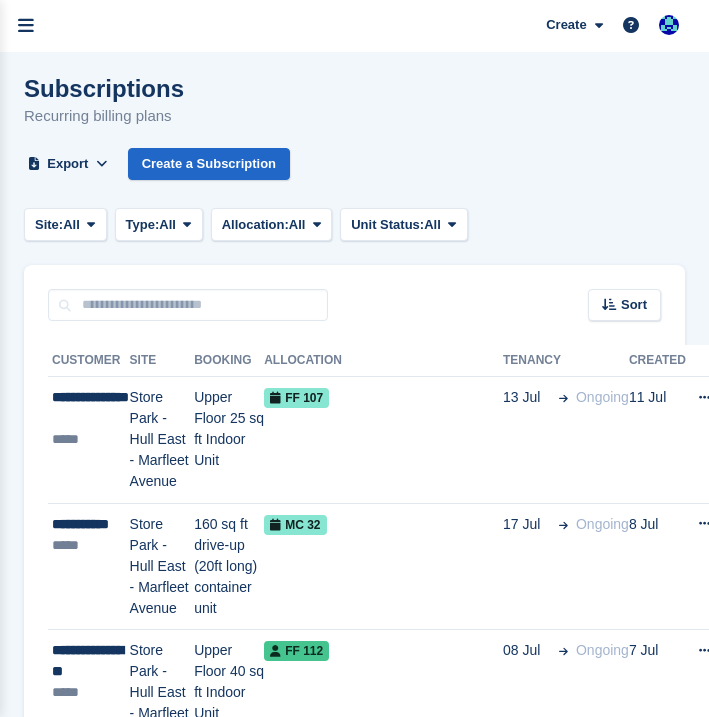 click on "Subscriptions" at bounding box center (104, 88) 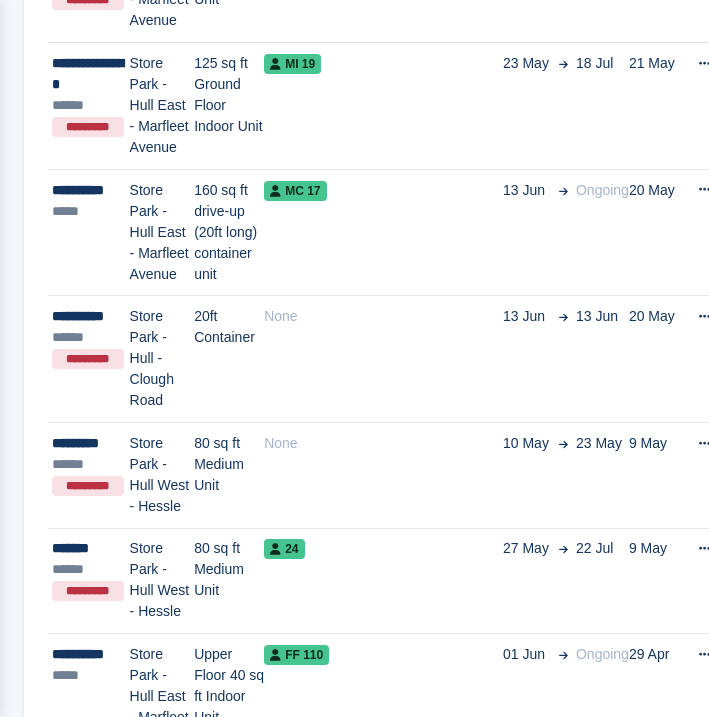 scroll, scrollTop: 5440, scrollLeft: 0, axis: vertical 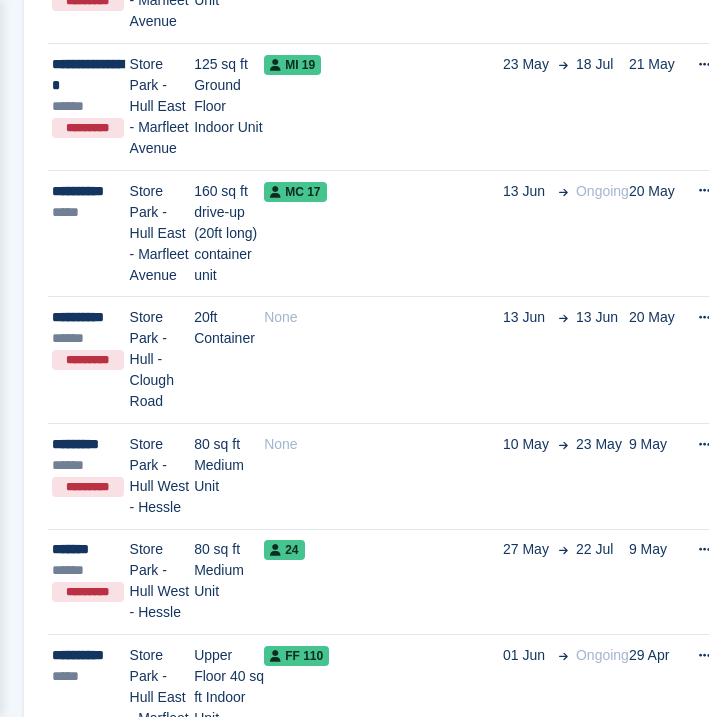 click on "MC2" at bounding box center (383, 824) 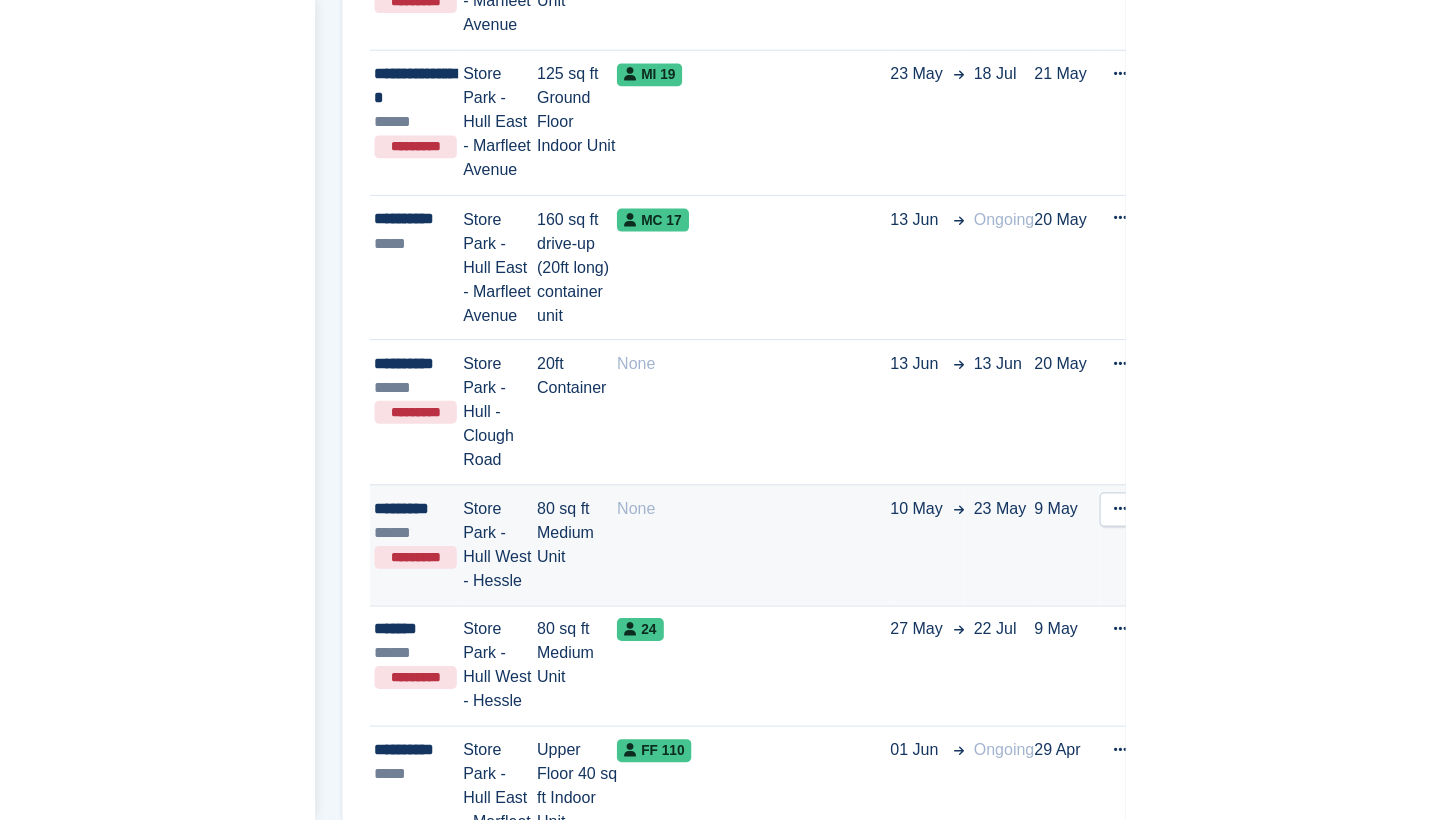 scroll, scrollTop: 2844, scrollLeft: 0, axis: vertical 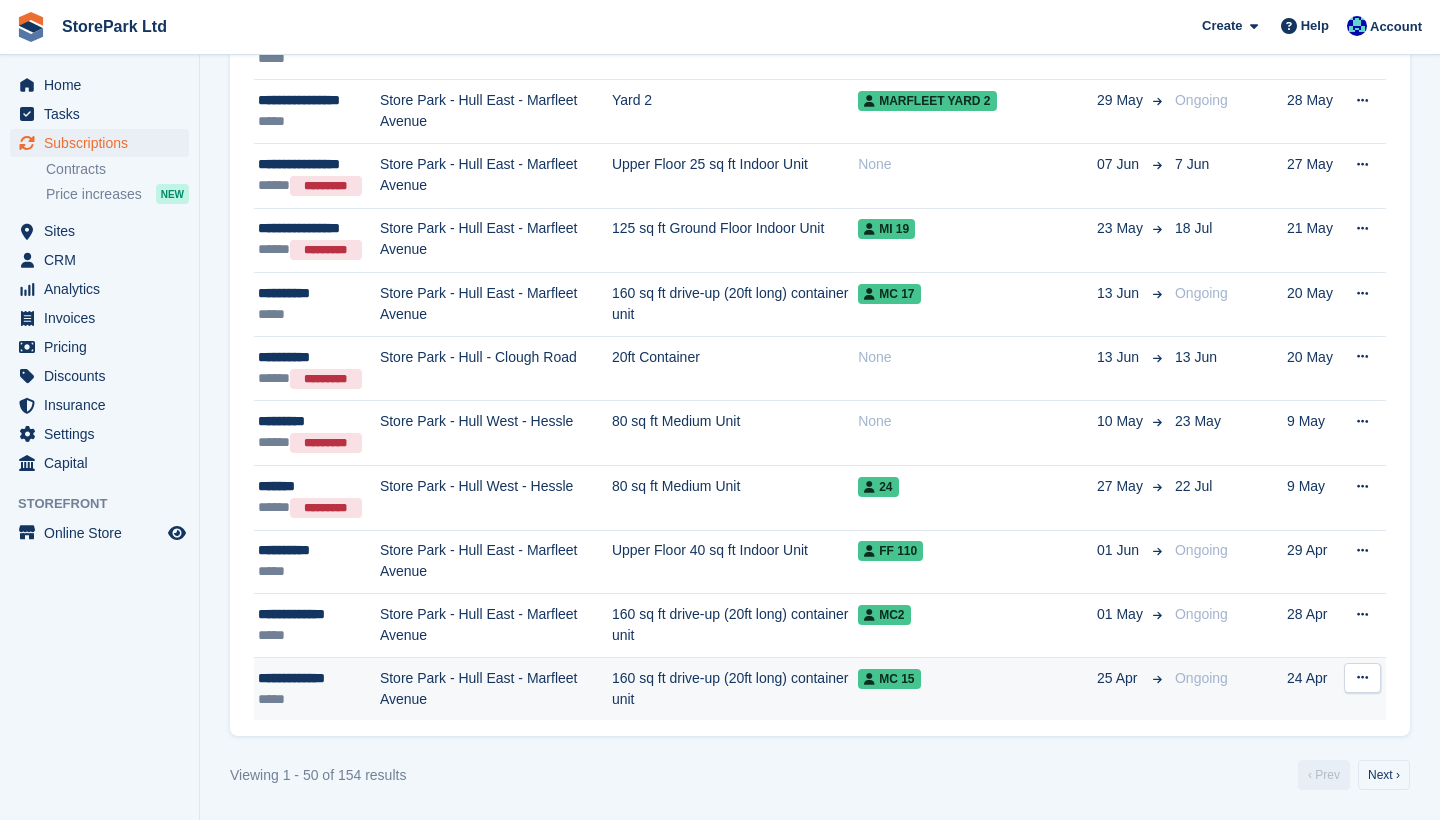 click on "160 sq ft drive-up (20ft long) container unit" at bounding box center [735, 688] 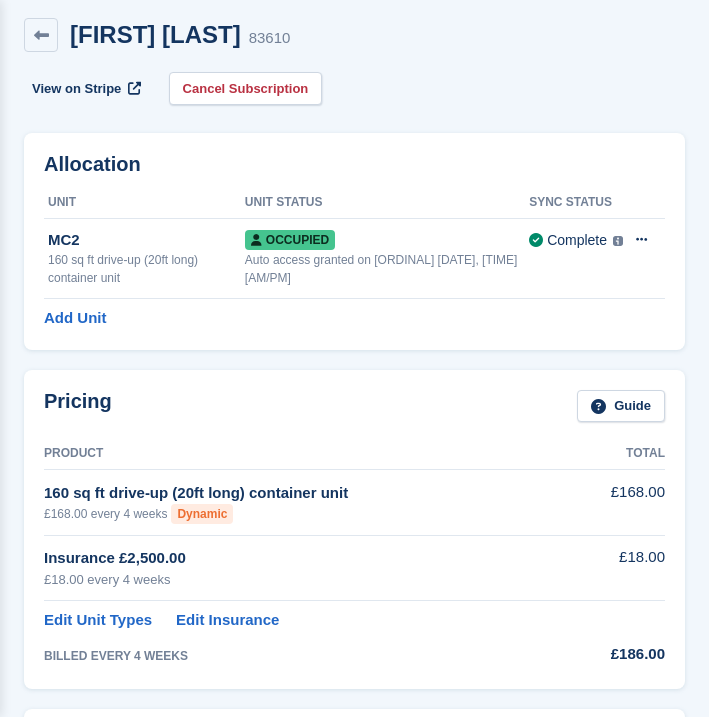 scroll, scrollTop: -4, scrollLeft: 0, axis: vertical 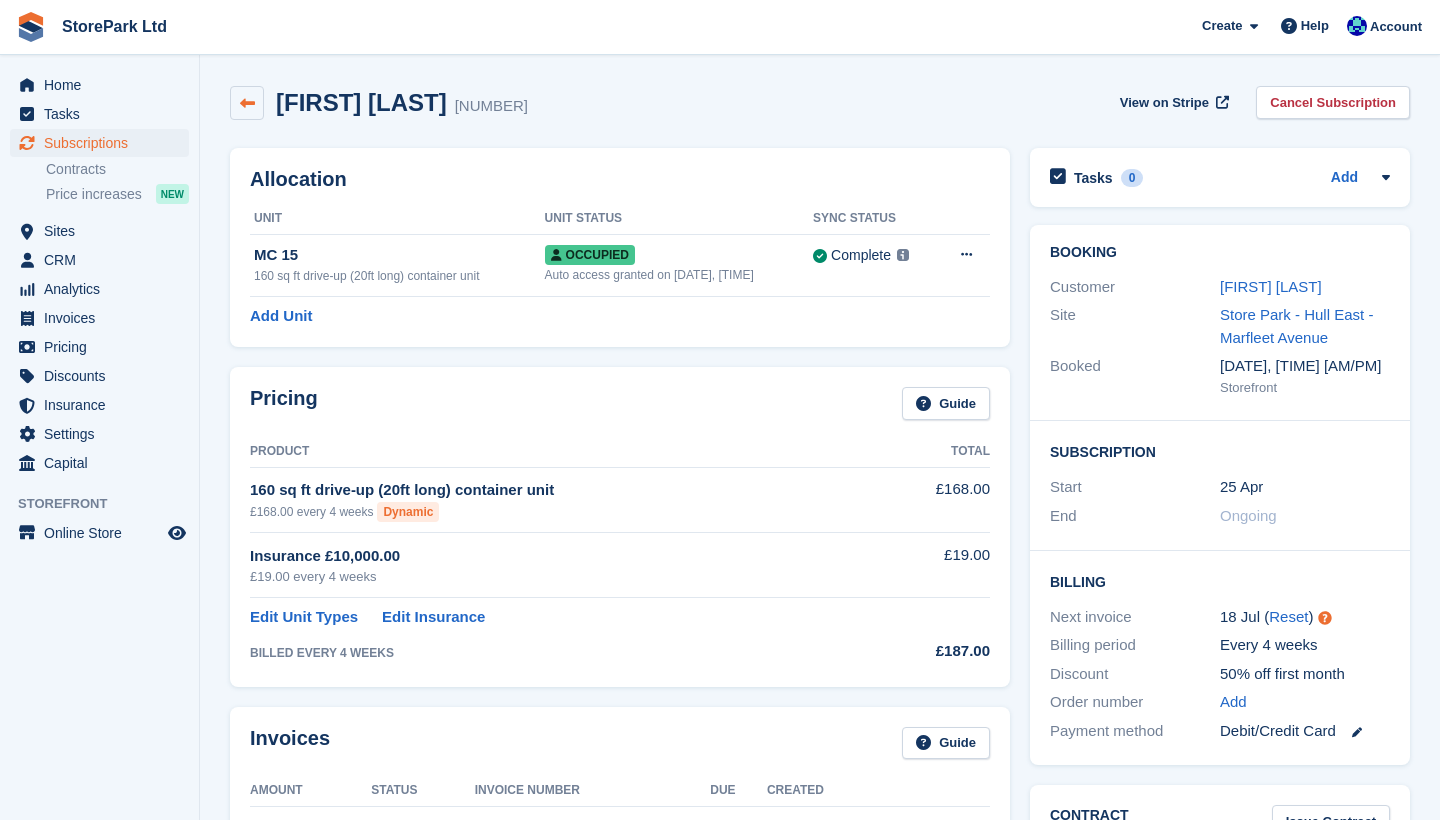 click at bounding box center (247, 103) 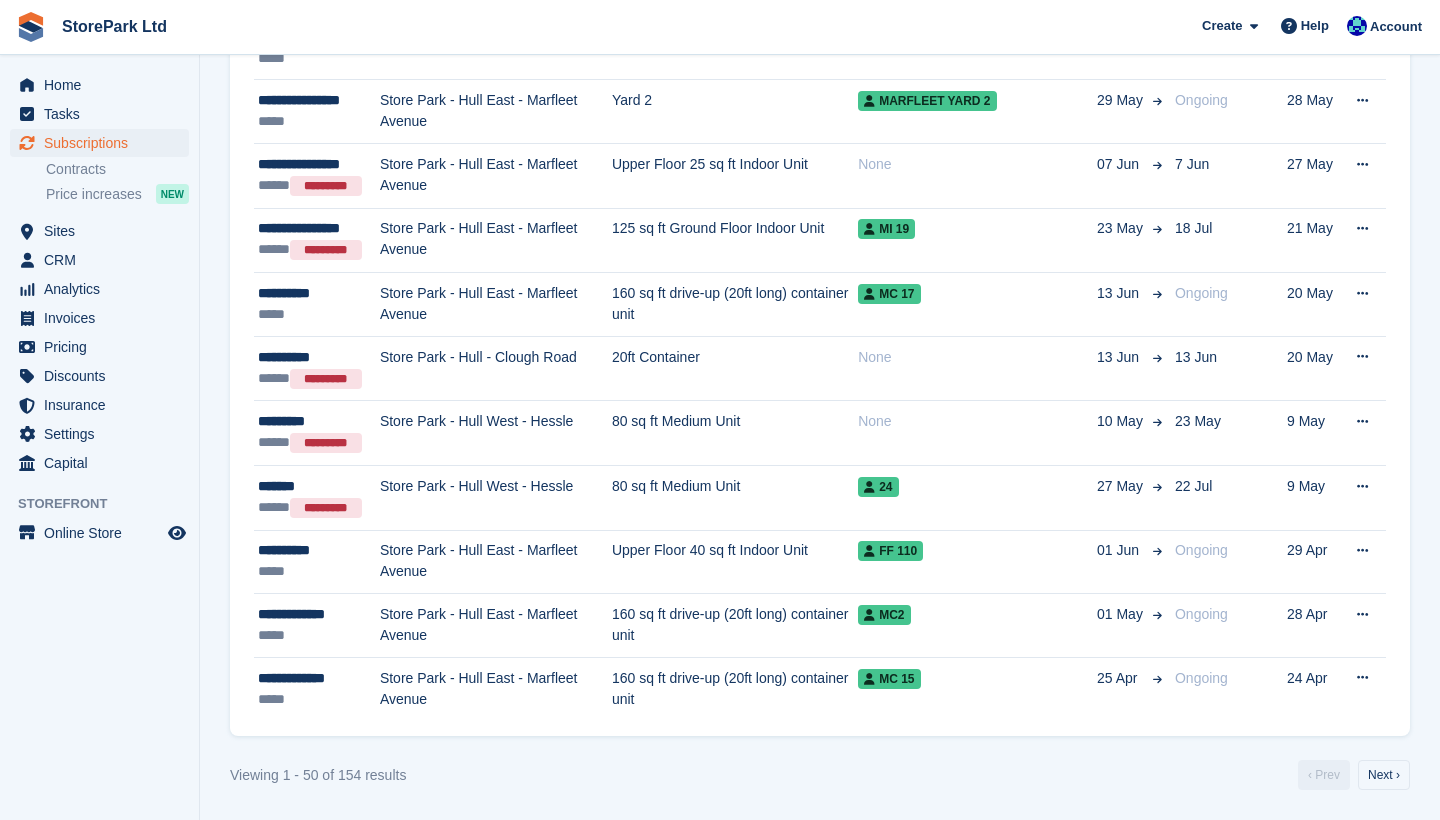scroll, scrollTop: 2844, scrollLeft: 0, axis: vertical 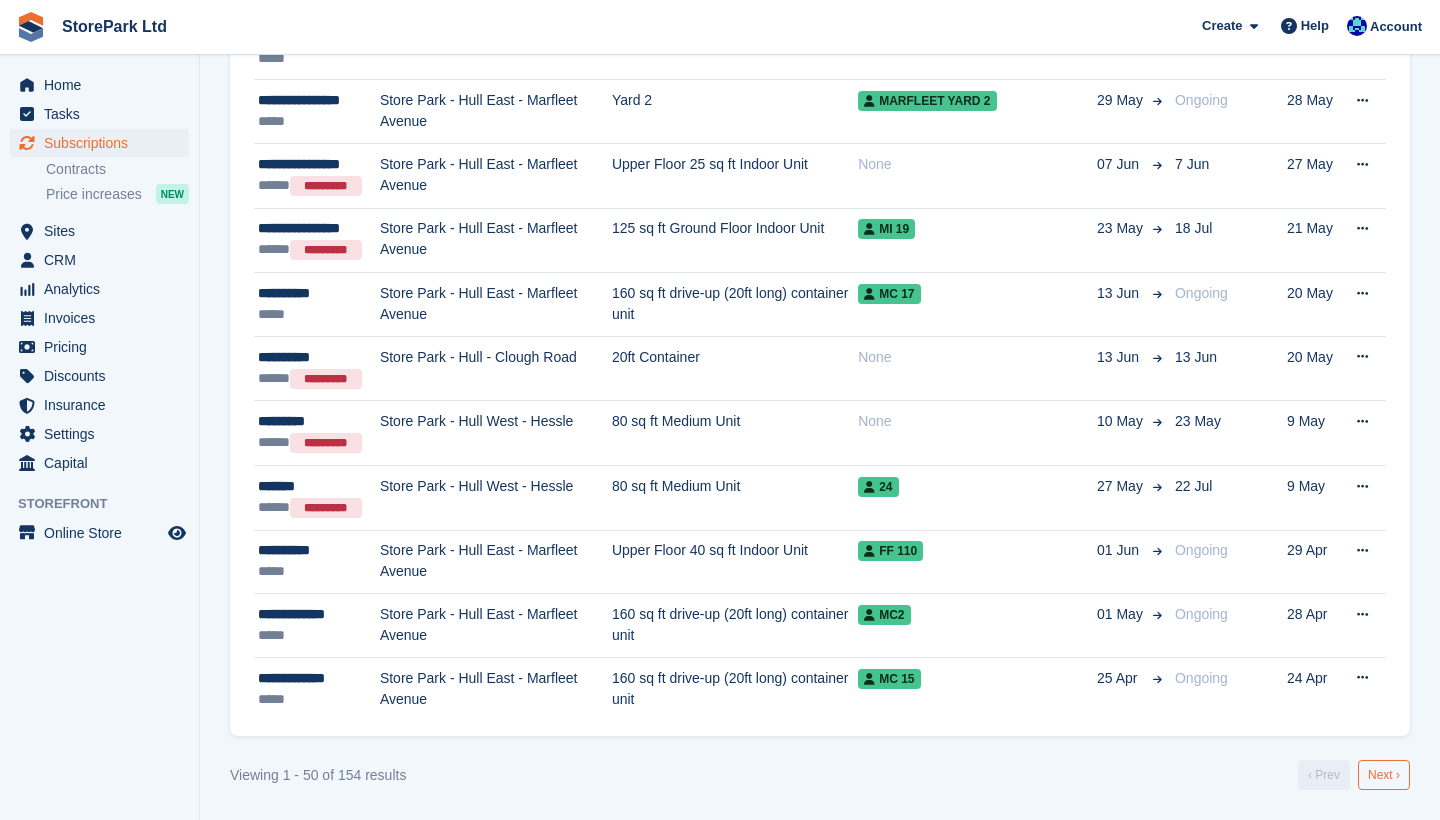 click on "Next ›" at bounding box center [1384, 775] 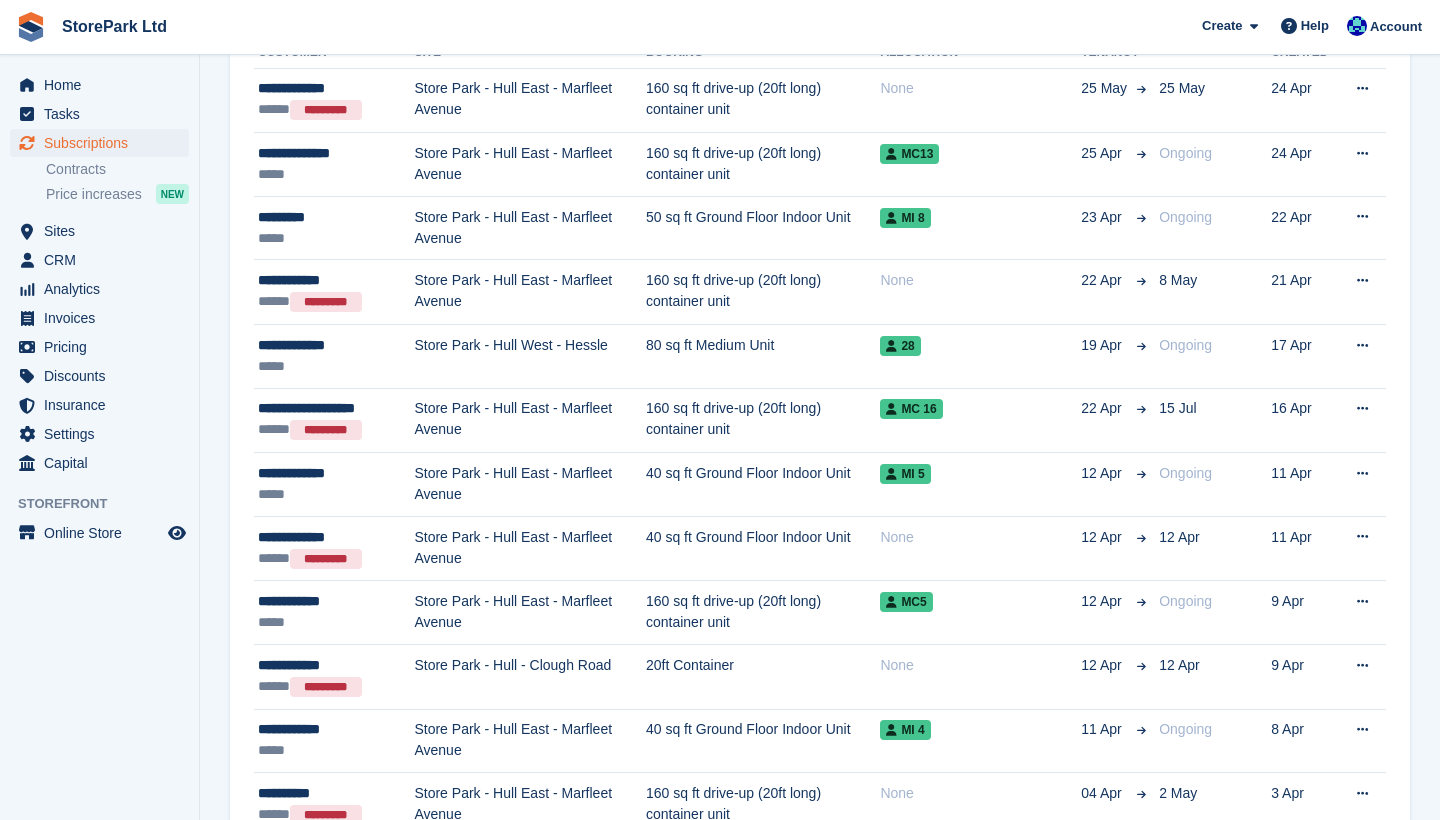 scroll, scrollTop: 268, scrollLeft: 0, axis: vertical 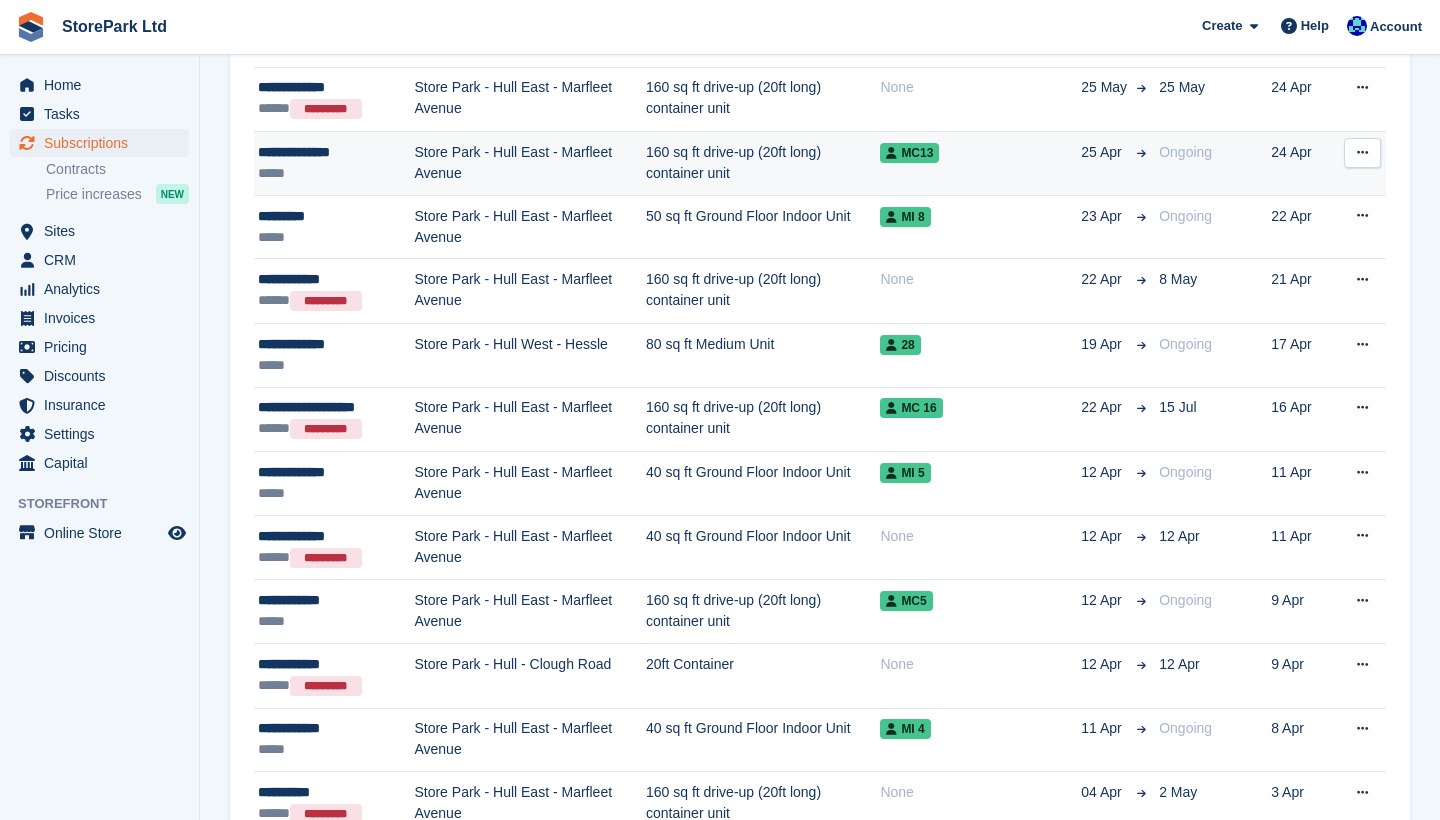 click on "160 sq ft drive-up (20ft long) container unit" at bounding box center [763, 164] 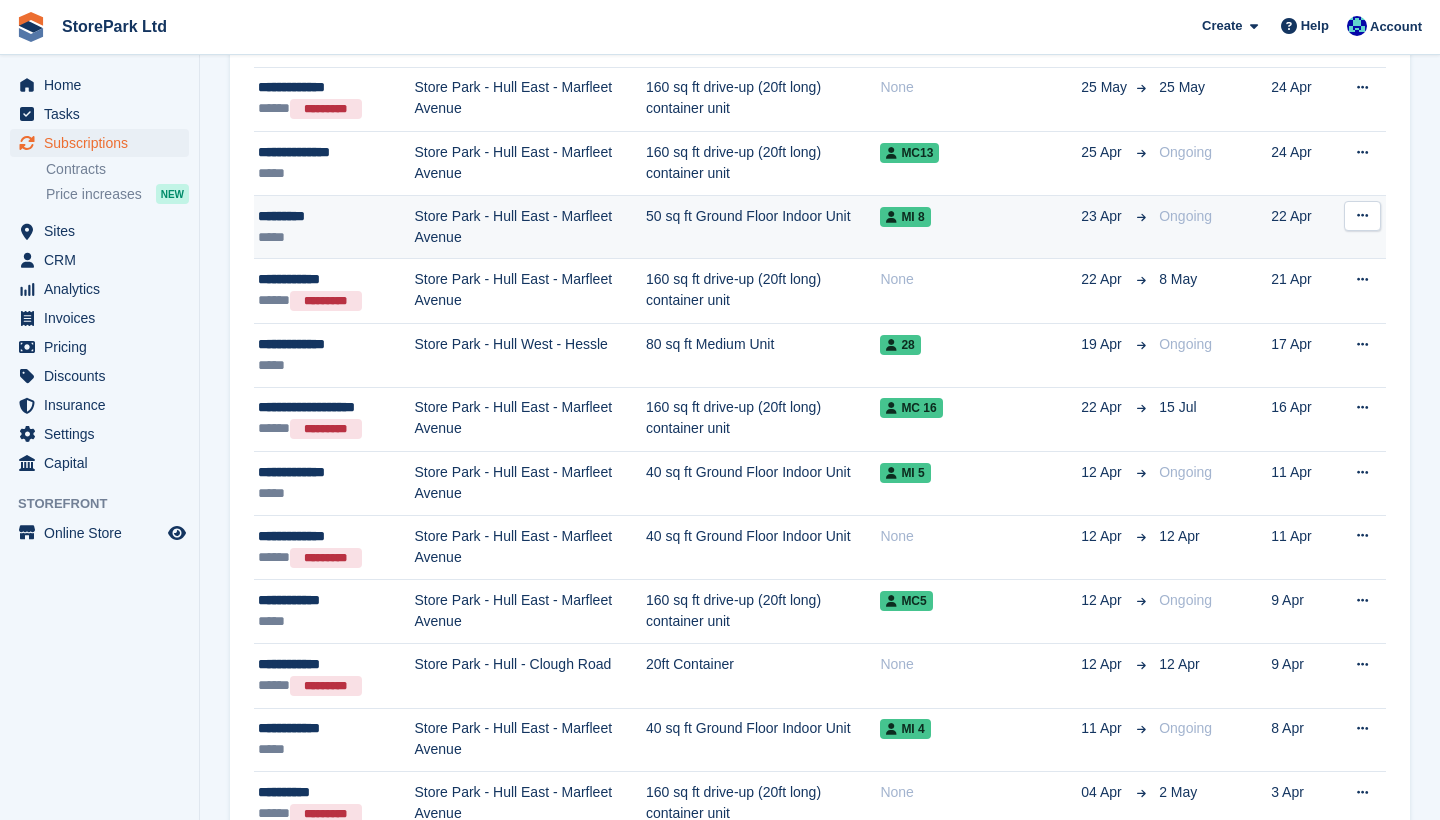 click on "Store Park - Hull East - Marfleet Avenue" at bounding box center [530, 227] 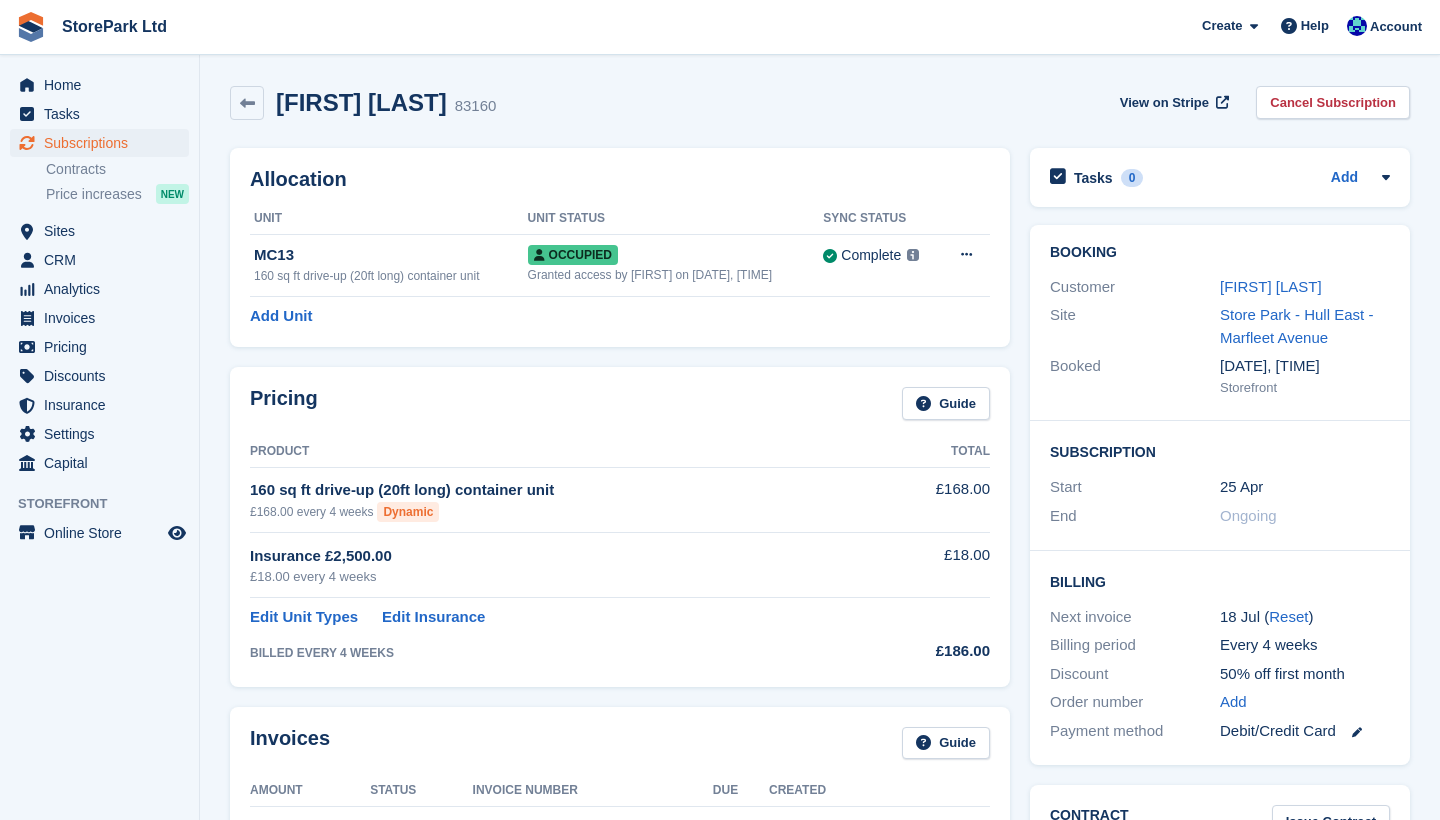 scroll, scrollTop: 0, scrollLeft: 0, axis: both 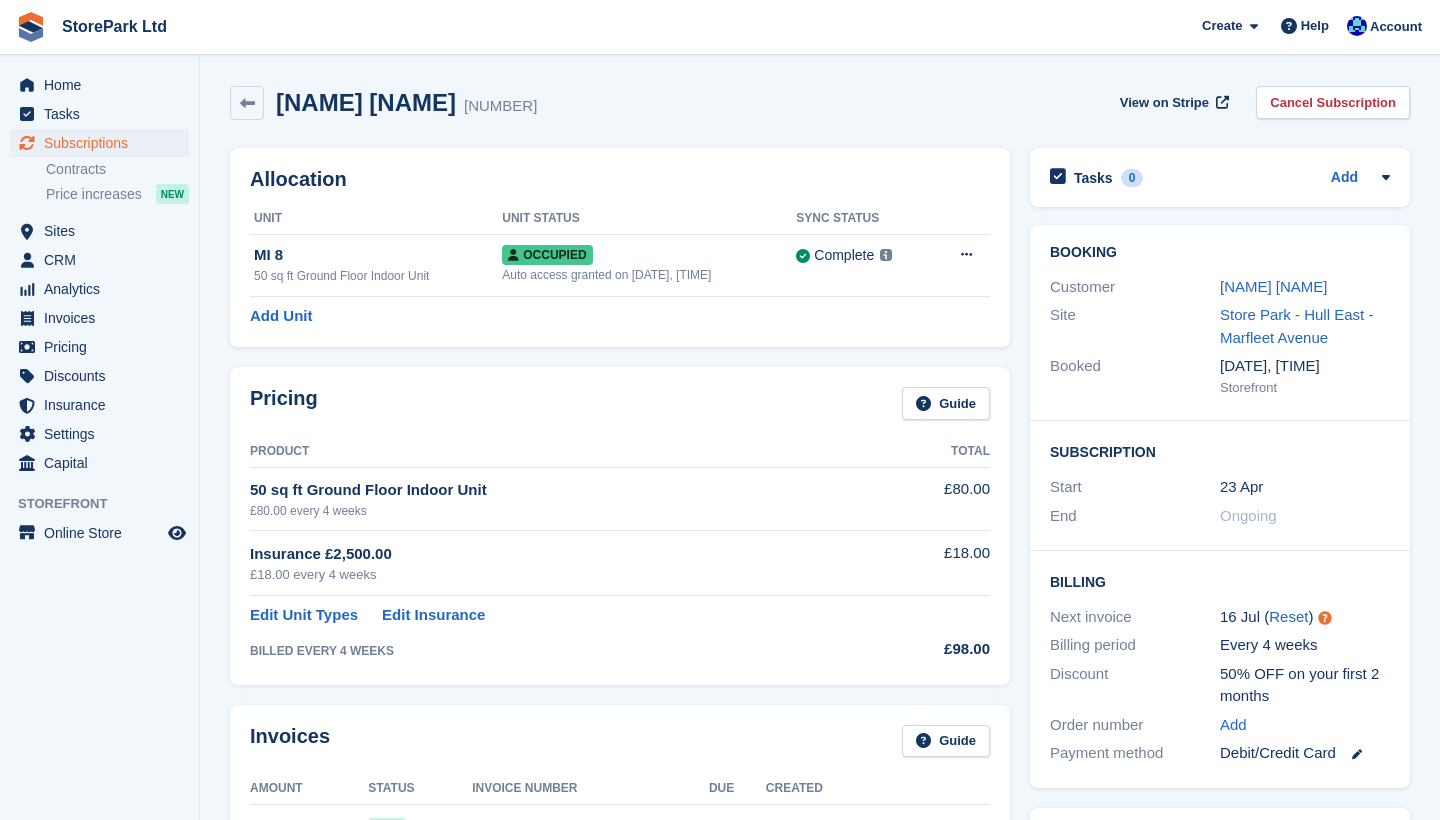 click on "Ben James
82780
View on Stripe
Cancel Subscription
Allocation
Unit
Unit Status
Sync Status
MI 8
50 sq ft Ground Floor Indoor Unit
Occupied
Auto access granted on 23rd Apr,   6:01 AM
Complete
Last synced at  8 Jul,   6:02 AM" at bounding box center [820, 849] 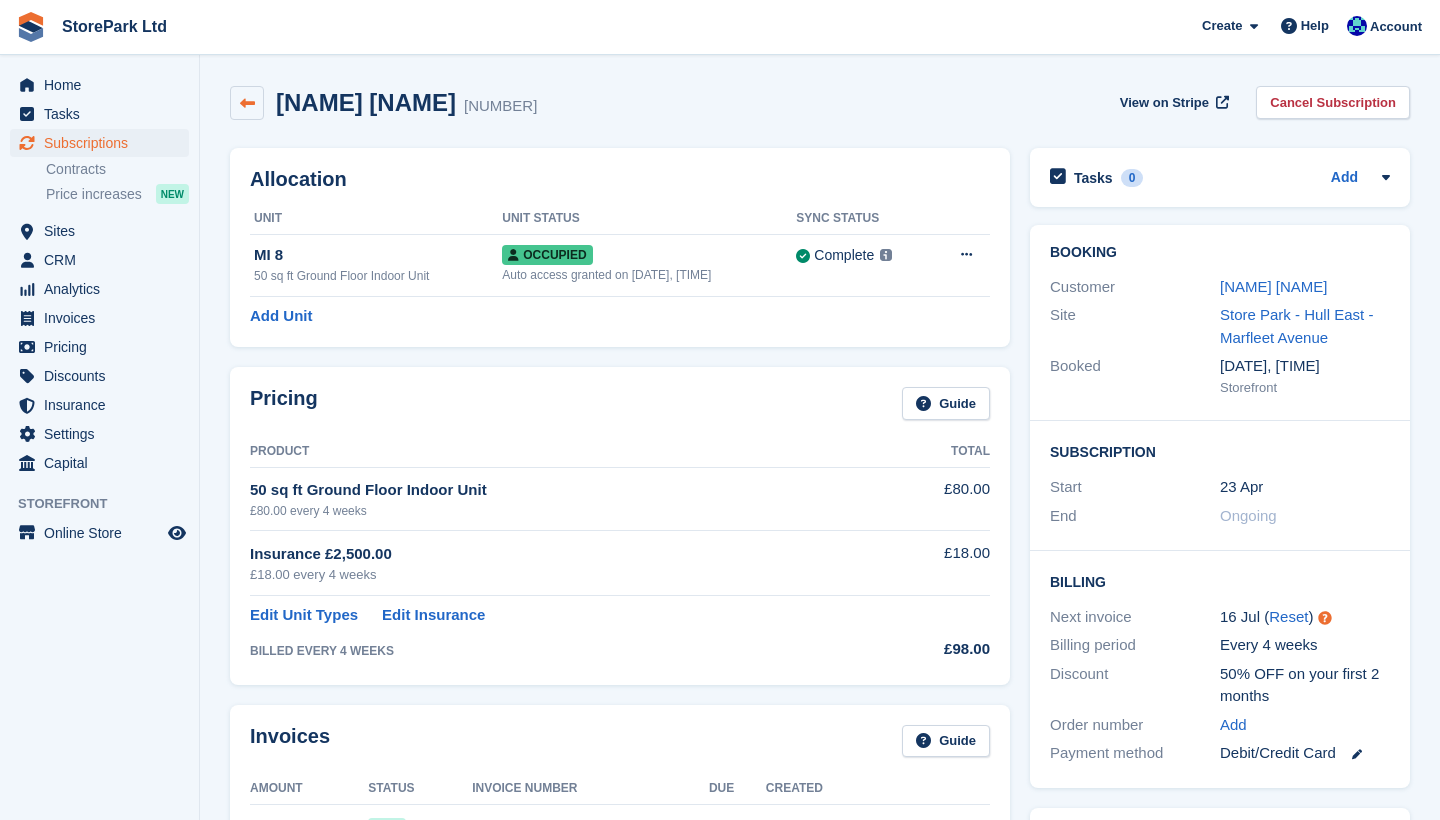 click at bounding box center (247, 103) 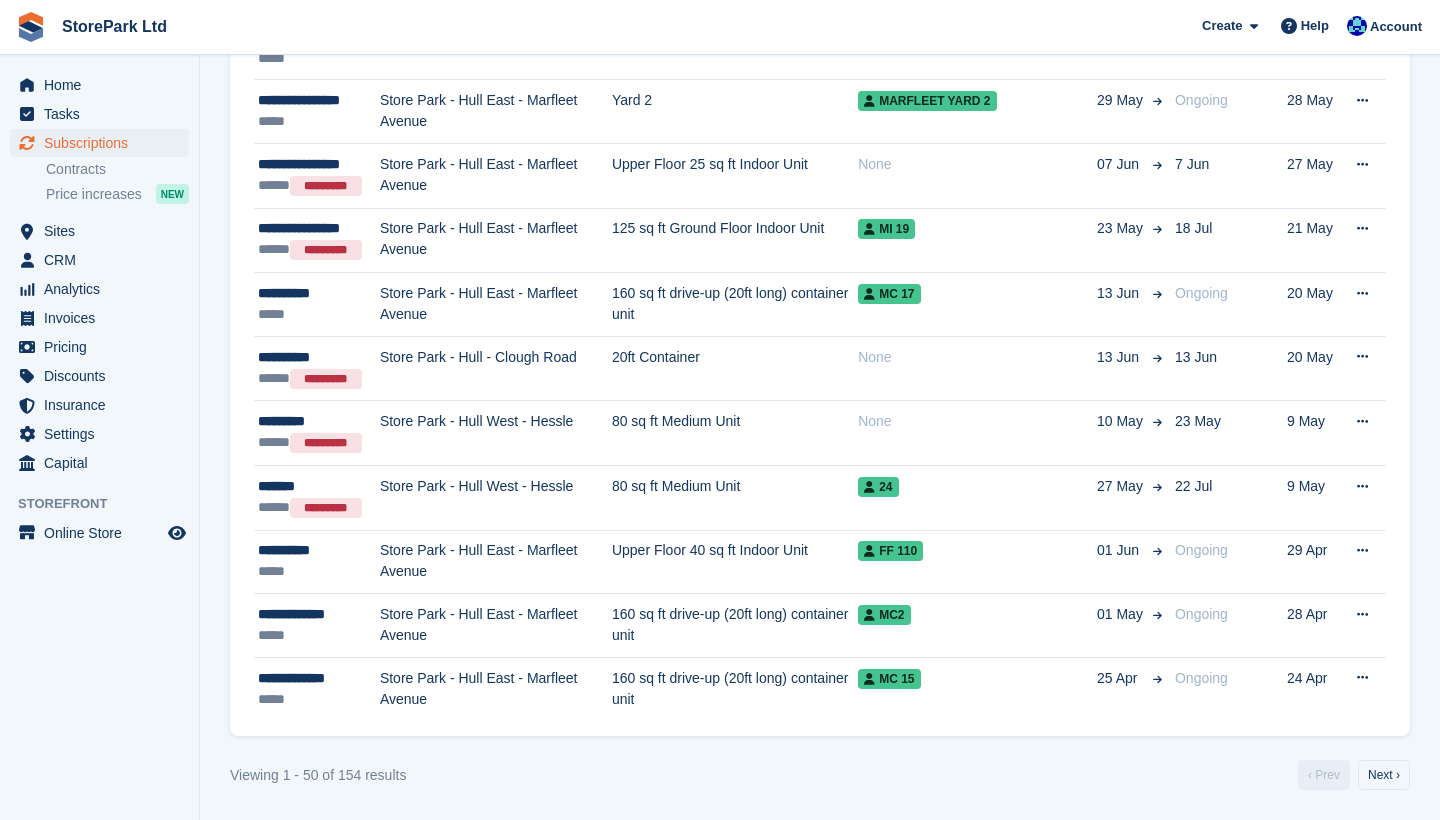 scroll, scrollTop: 2844, scrollLeft: 0, axis: vertical 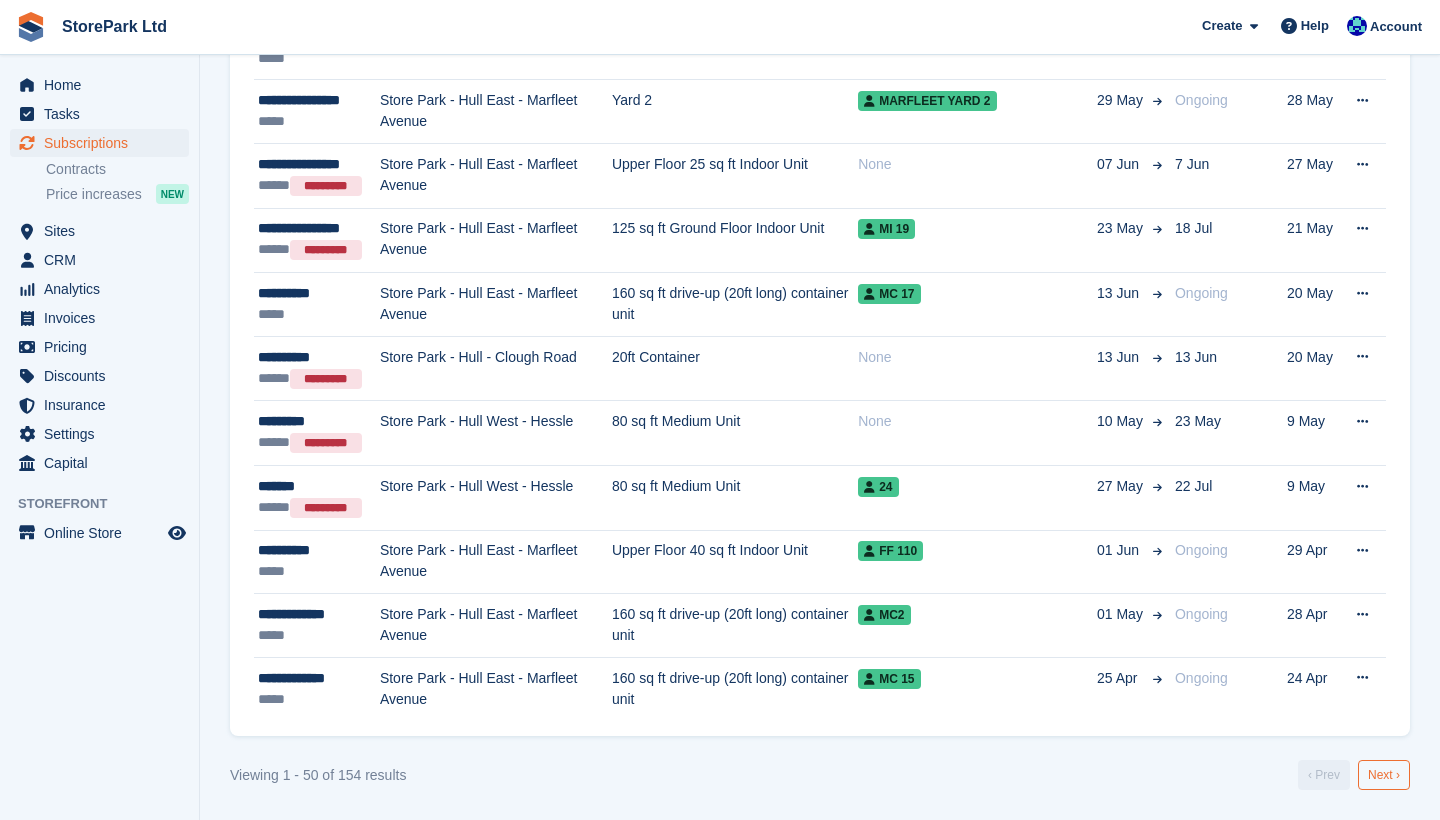 click on "Next ›" at bounding box center [1384, 775] 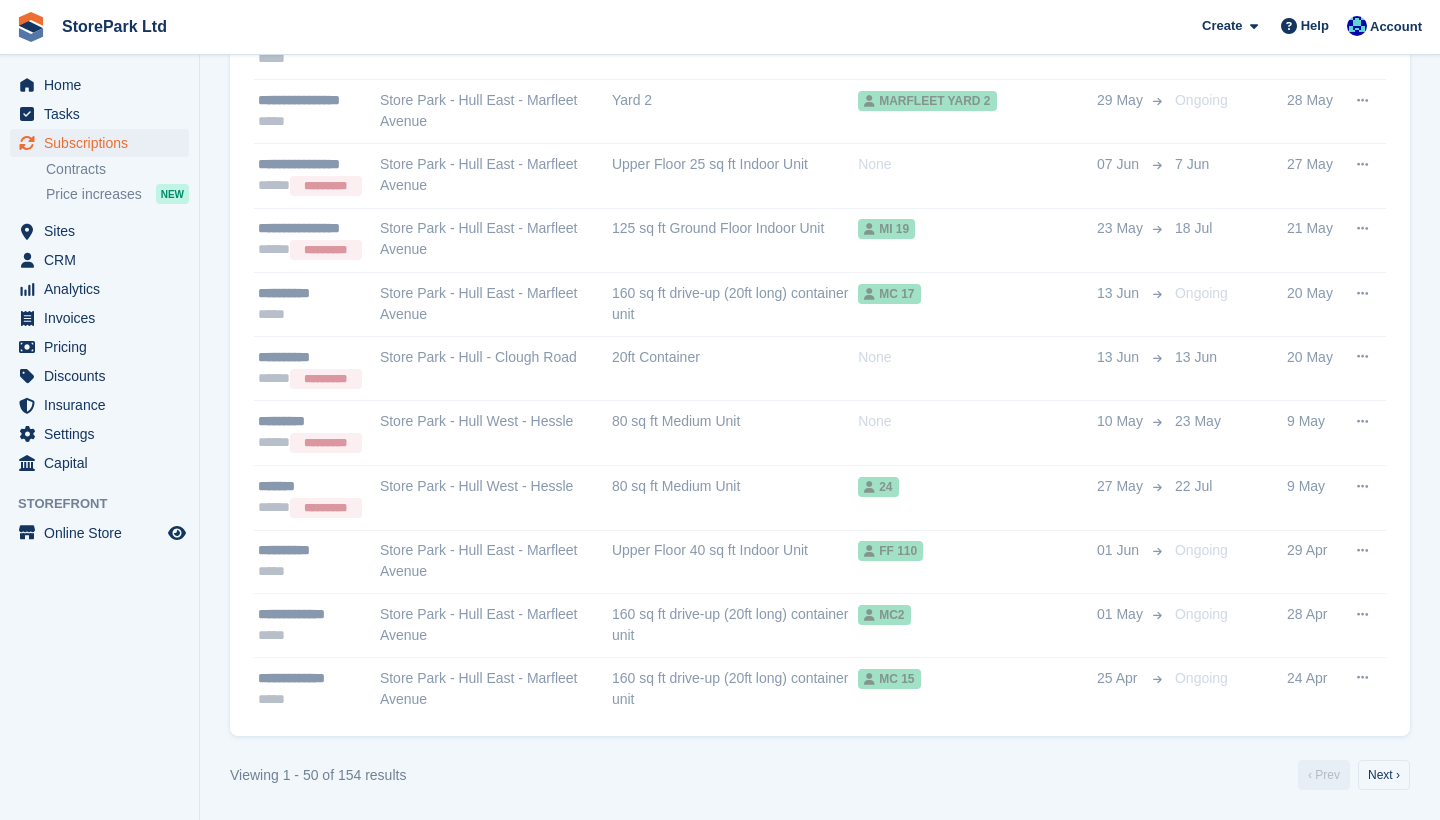 click at bounding box center (950, -845) 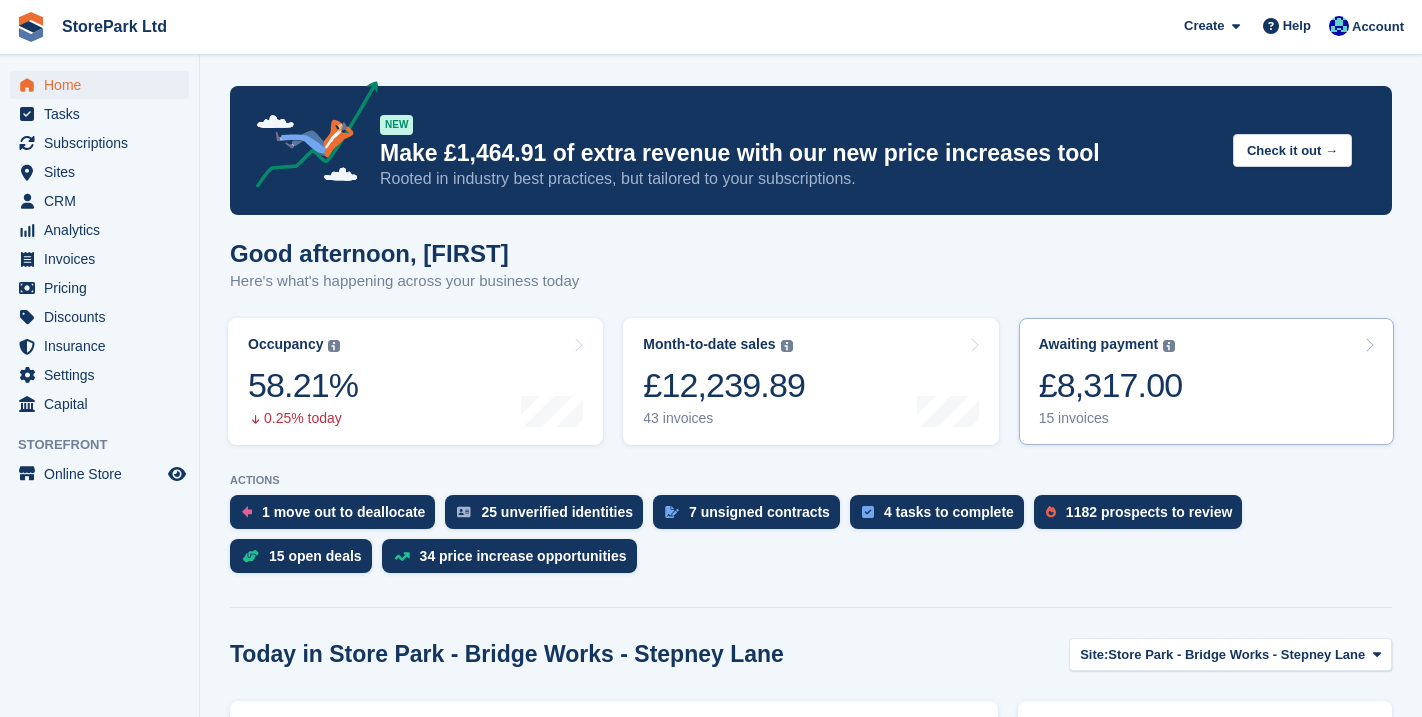 scroll, scrollTop: 0, scrollLeft: 0, axis: both 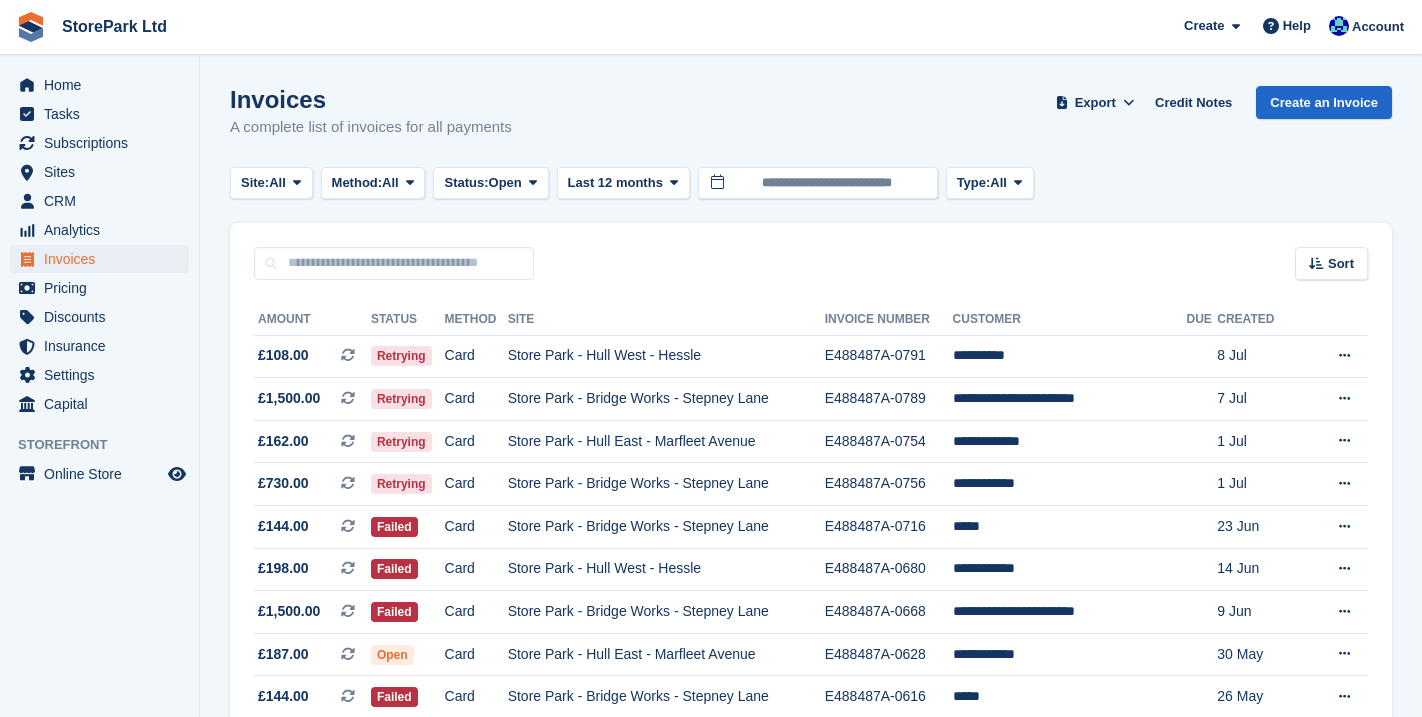 click on "Invoices
A complete list of invoices for all payments
Export
Export Invoices
Export a CSV of all Invoices which match the current filters.
Please allow time for large exports.
Export Formatted for Sage 50
Export Formatted for Xero
Start Export
Credit Notes
Create an Invoice
Site:
All
All
Store Park - Bridge Works - Stepney Lane
Store Park - Hull East - Marfleet Avenue
Storepark - Hull Central - K2 Tower
Hull Microfirms Centre
Store Park - Hull - Clough Road" at bounding box center (811, 537) 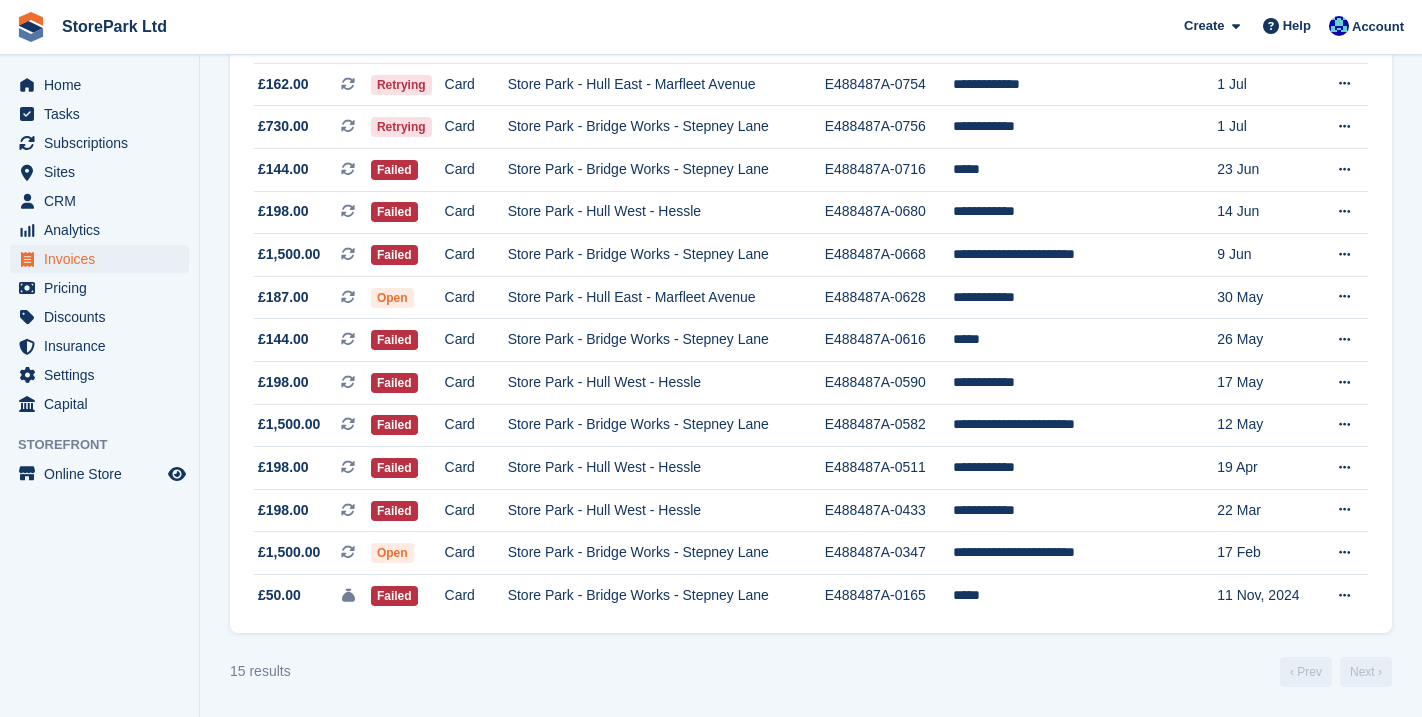 scroll, scrollTop: 371, scrollLeft: 0, axis: vertical 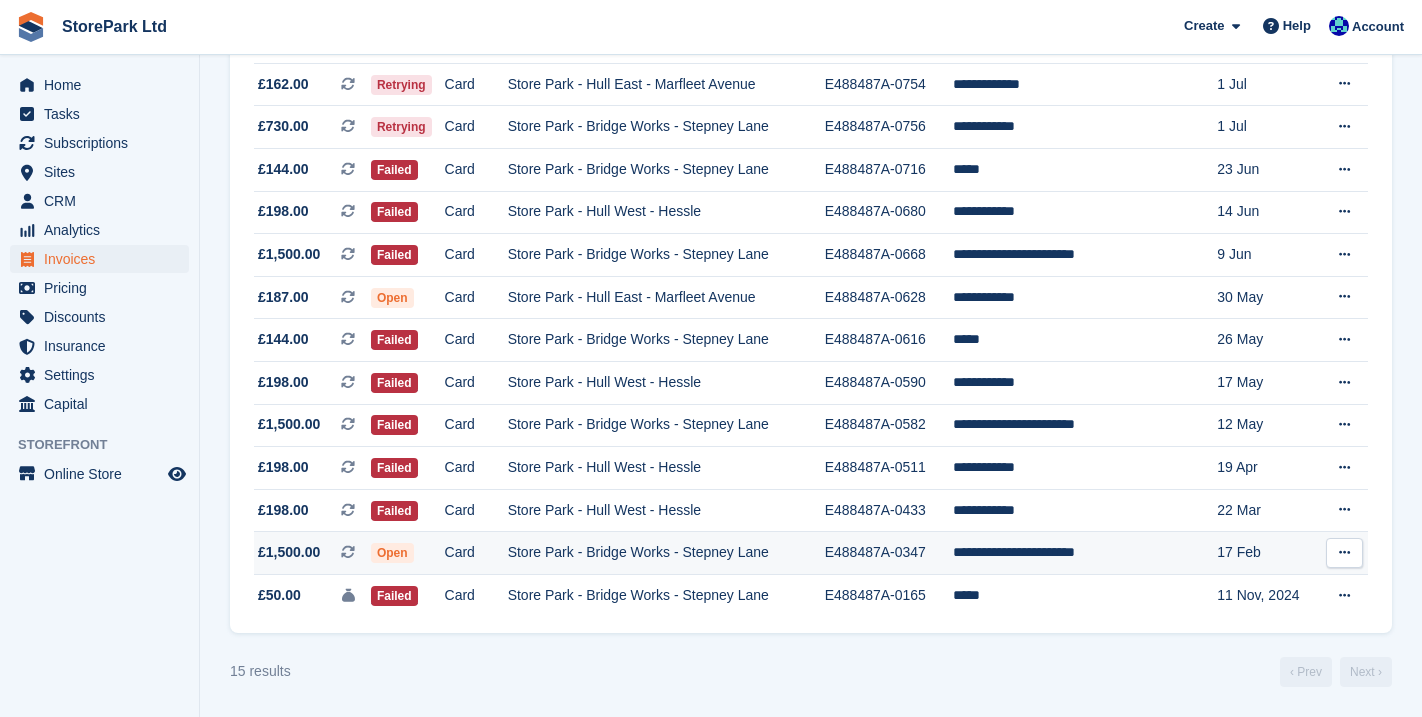 click on "Store Park - Bridge Works - Stepney Lane" at bounding box center (666, 553) 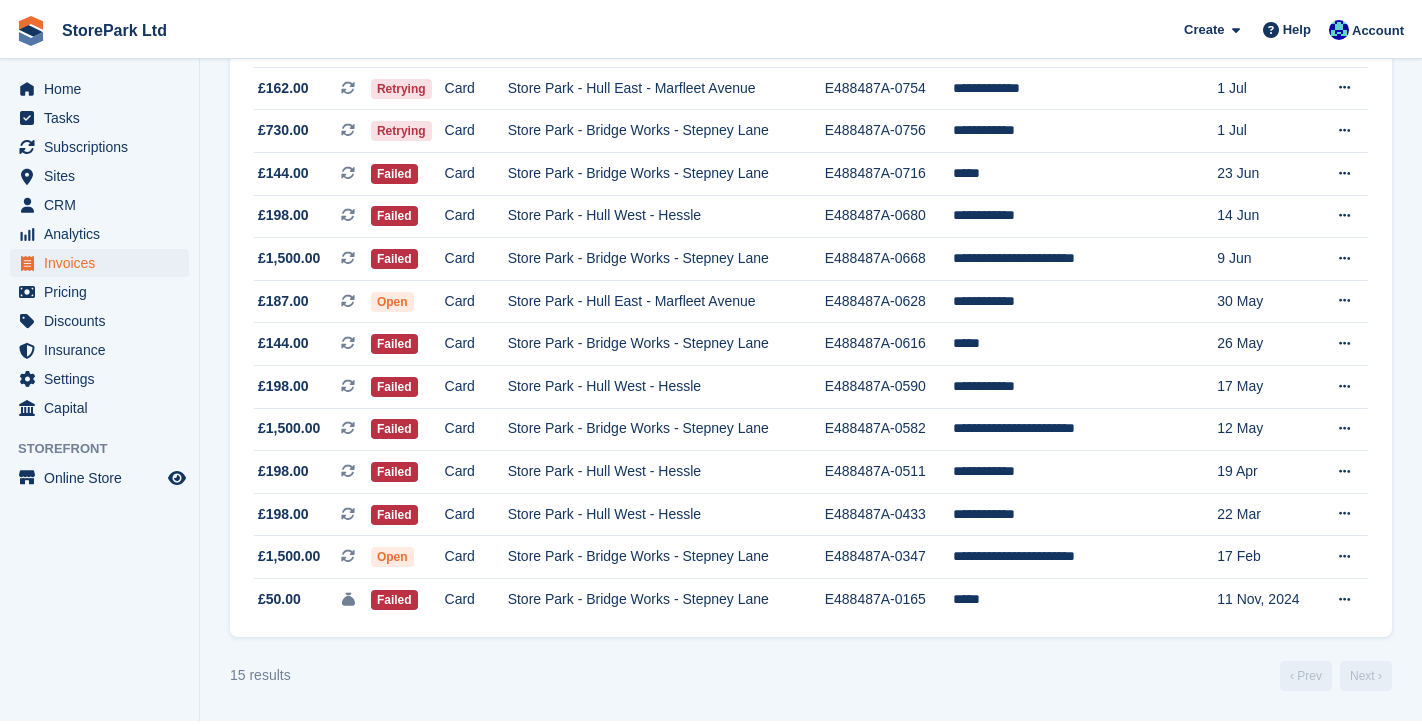 scroll, scrollTop: 363, scrollLeft: 0, axis: vertical 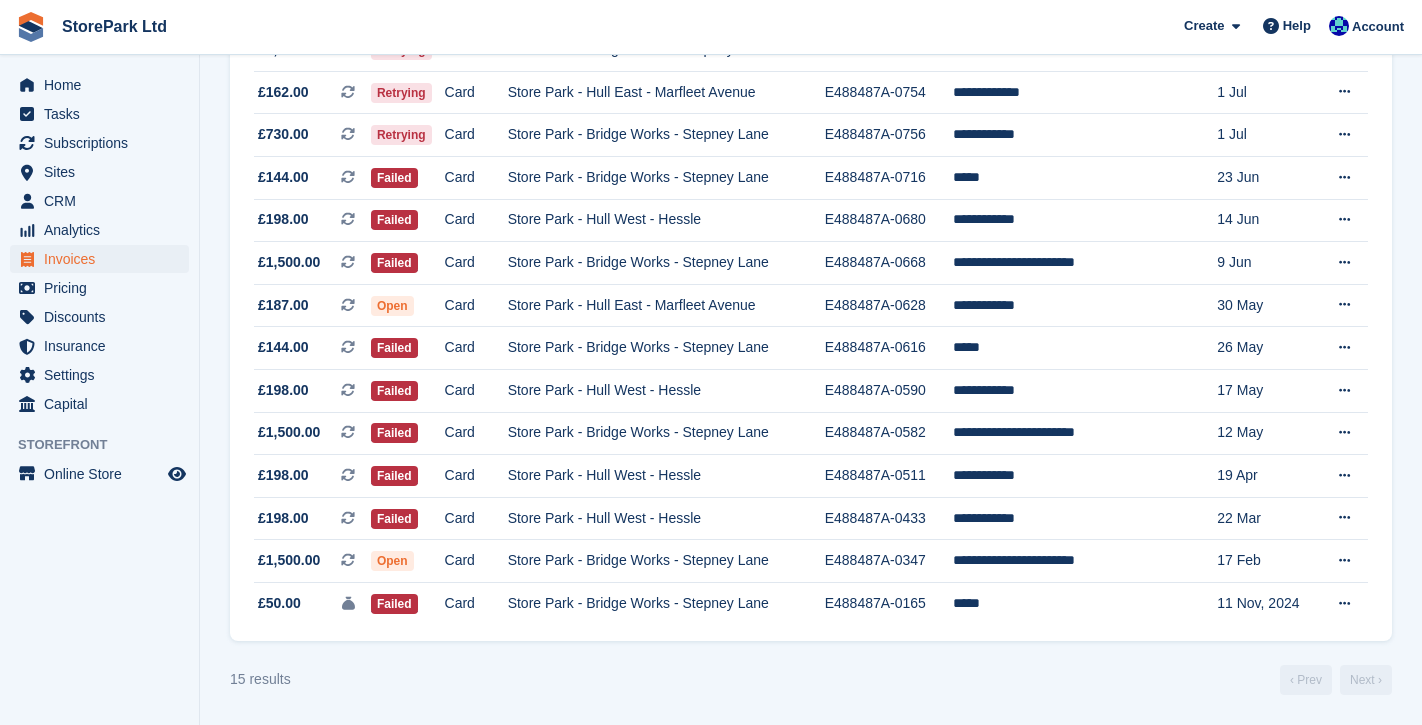 drag, startPoint x: 1416, startPoint y: 343, endPoint x: 1429, endPoint y: 82, distance: 261.32355 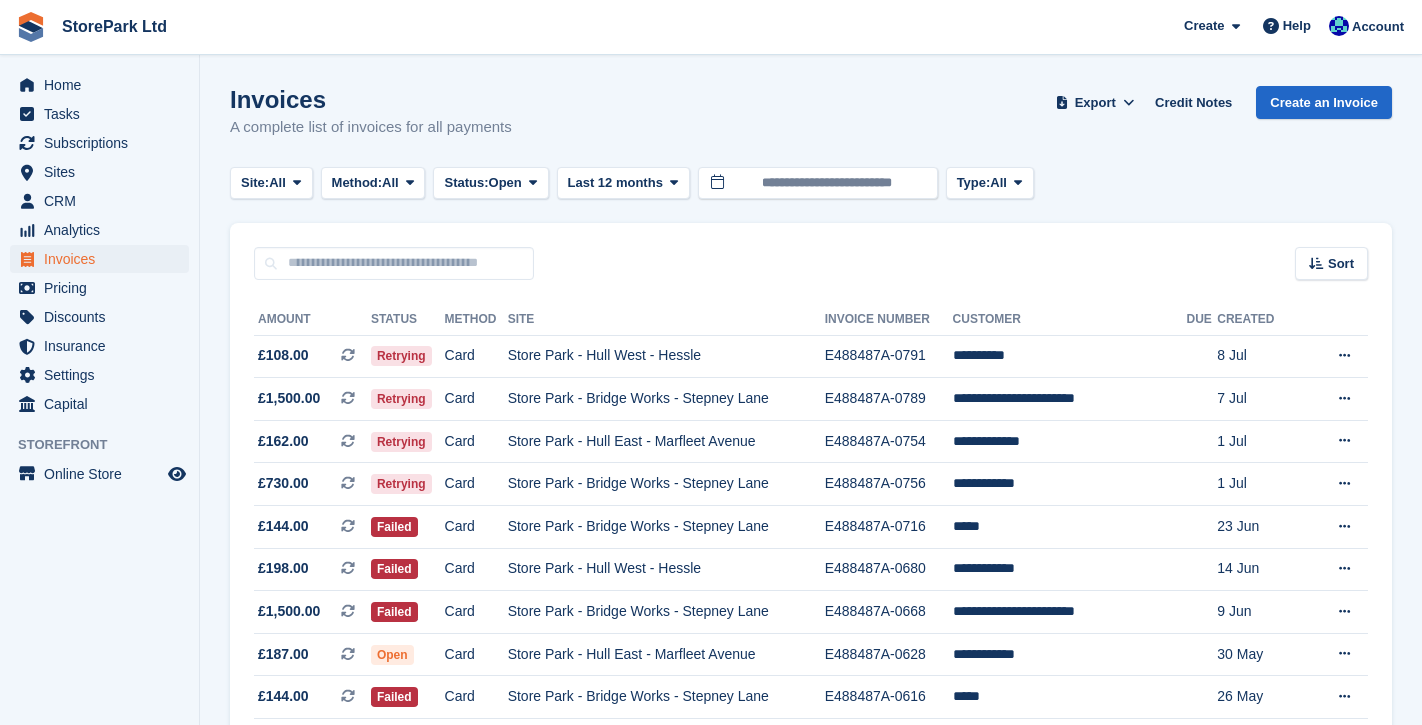 scroll, scrollTop: 0, scrollLeft: 0, axis: both 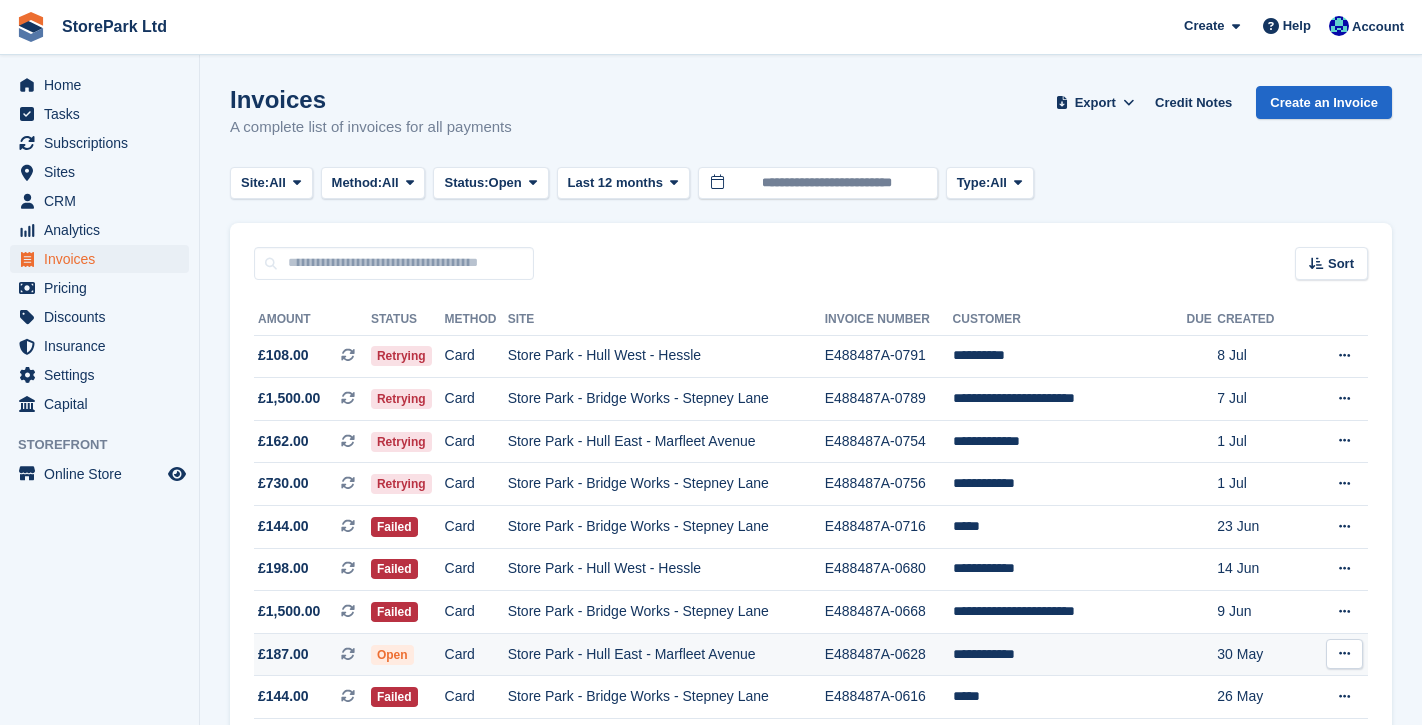 click on "Store Park - Hull East - Marfleet Avenue" at bounding box center [666, 654] 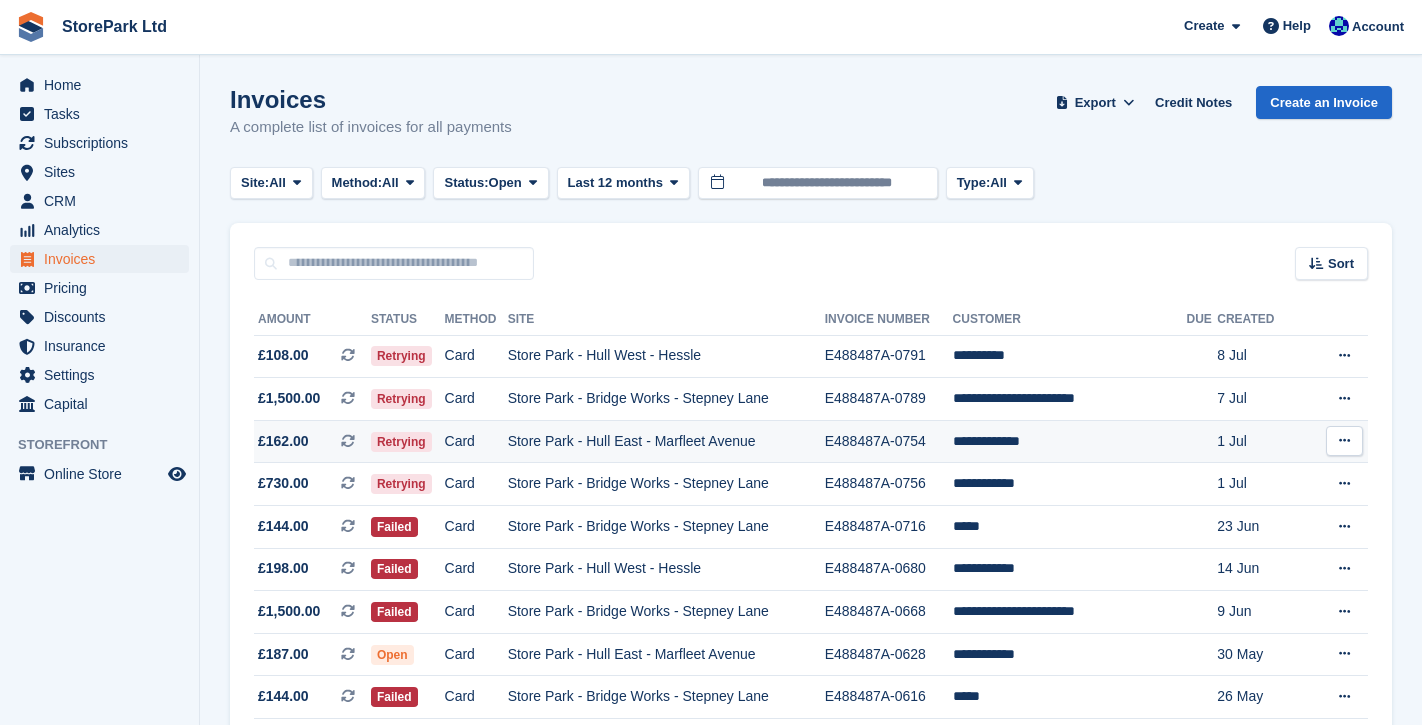 click on "Store Park - Hull East - Marfleet Avenue" at bounding box center [666, 441] 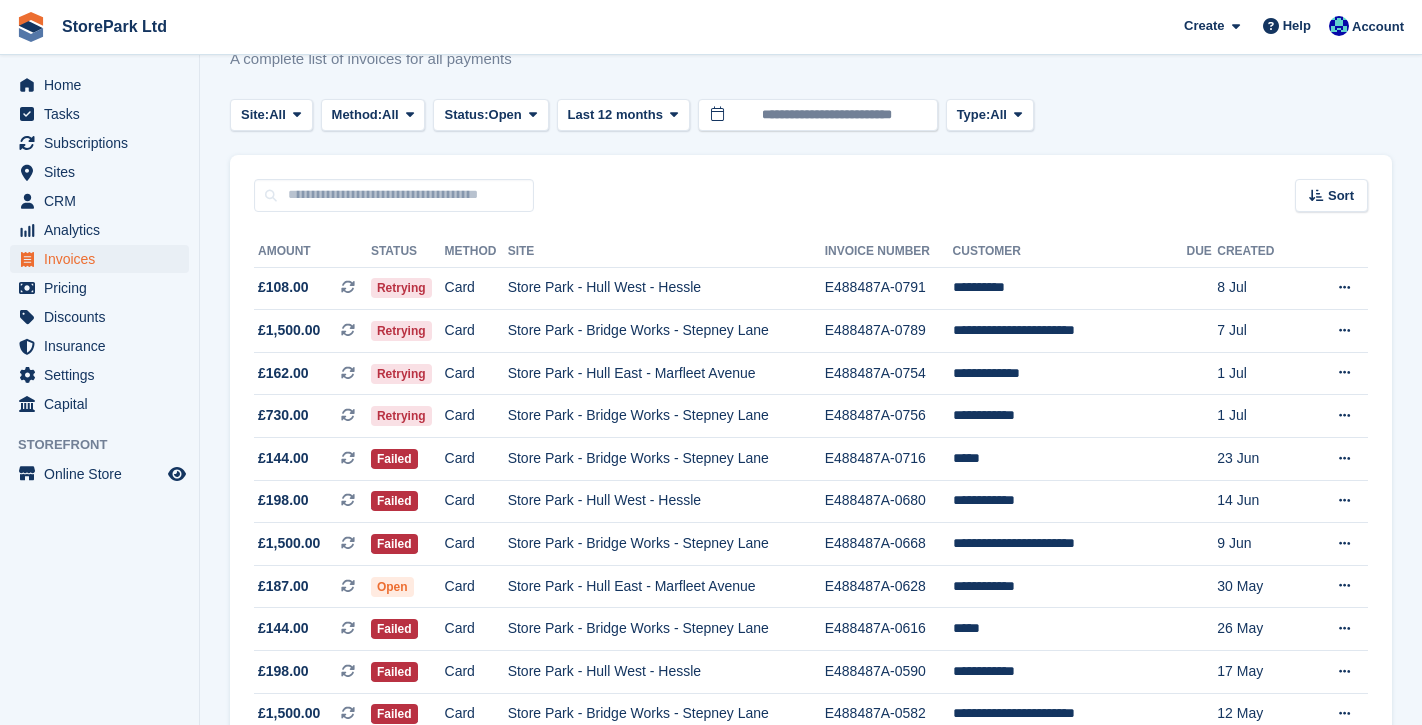 scroll, scrollTop: -11, scrollLeft: 0, axis: vertical 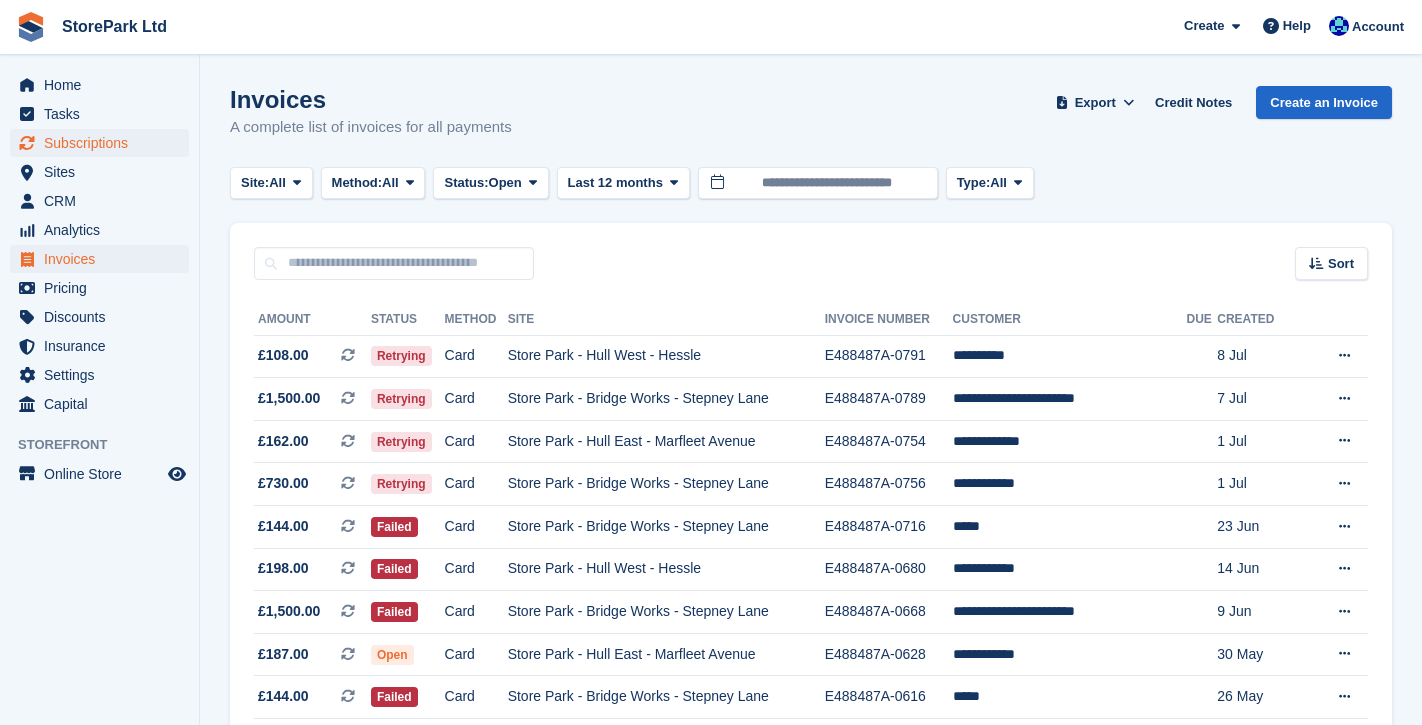 click on "Subscriptions" at bounding box center (104, 143) 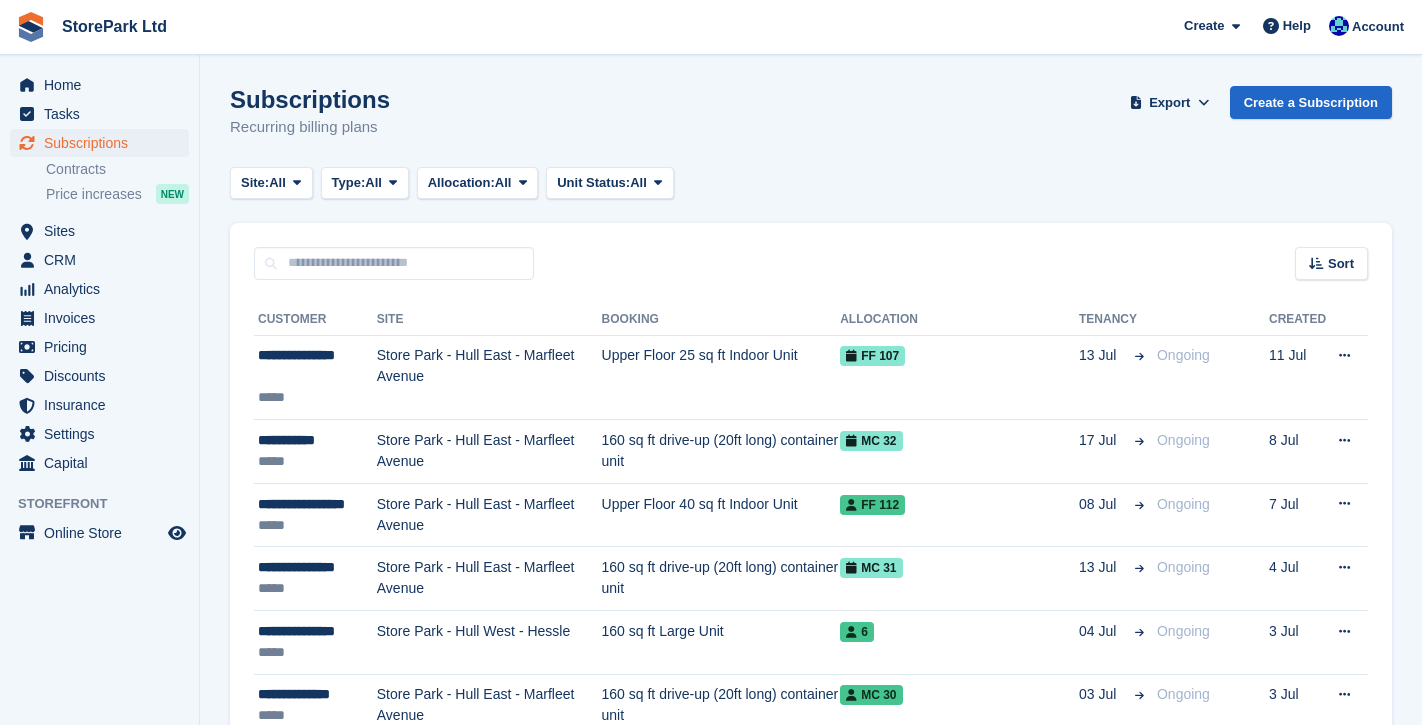 scroll, scrollTop: 0, scrollLeft: 0, axis: both 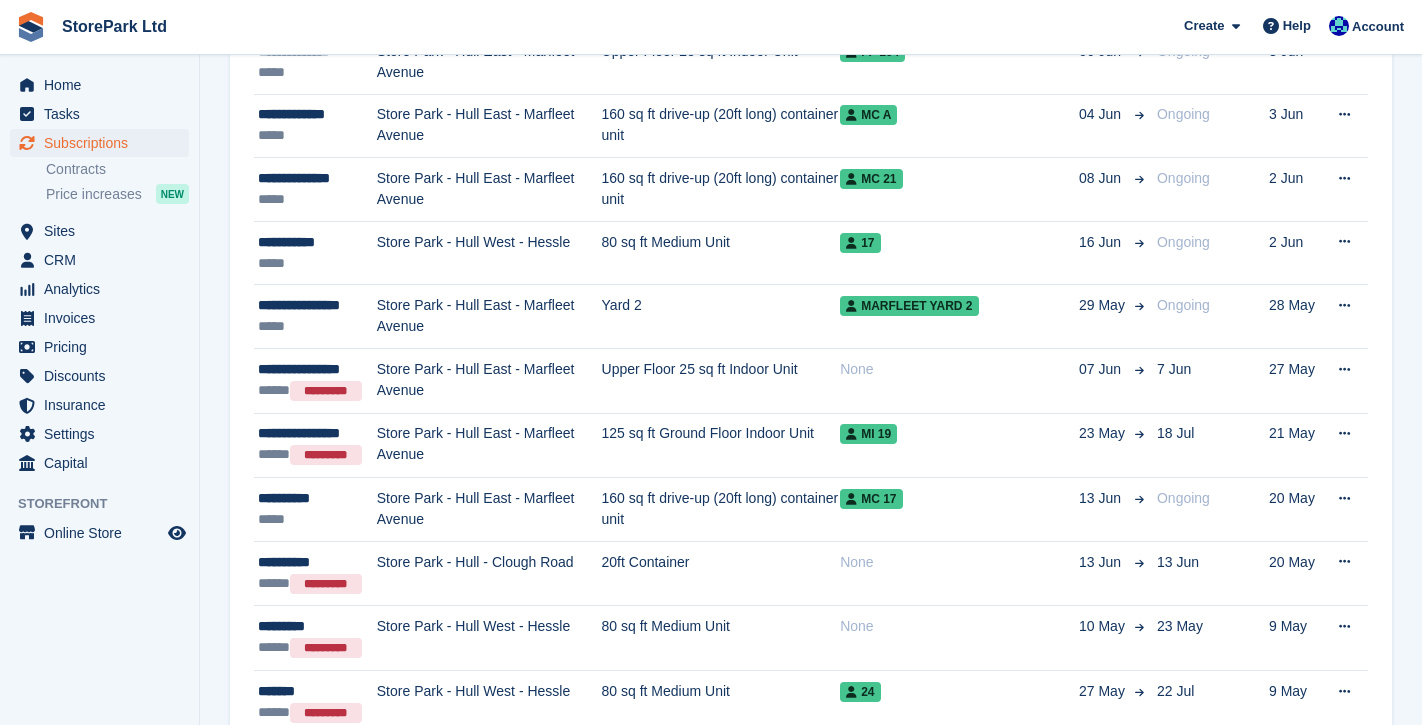click on "Subscriptions
Recurring billing plans
Export
Export Subscriptions
Export a CSV of all Subscriptions which match the current filters.
Please allow time for large exports.
Start Export
Create a Subscription
Site:
All
All
Store Park - Bridge Works - Stepney Lane
Store Park - Hull East - Marfleet Avenue
Storepark - Hull Central - K2 Tower
Hull Microfirms Centre
Store Park - Hull - Clough Road
Store Park - Hull West - Hessle
All" at bounding box center [811, -828] 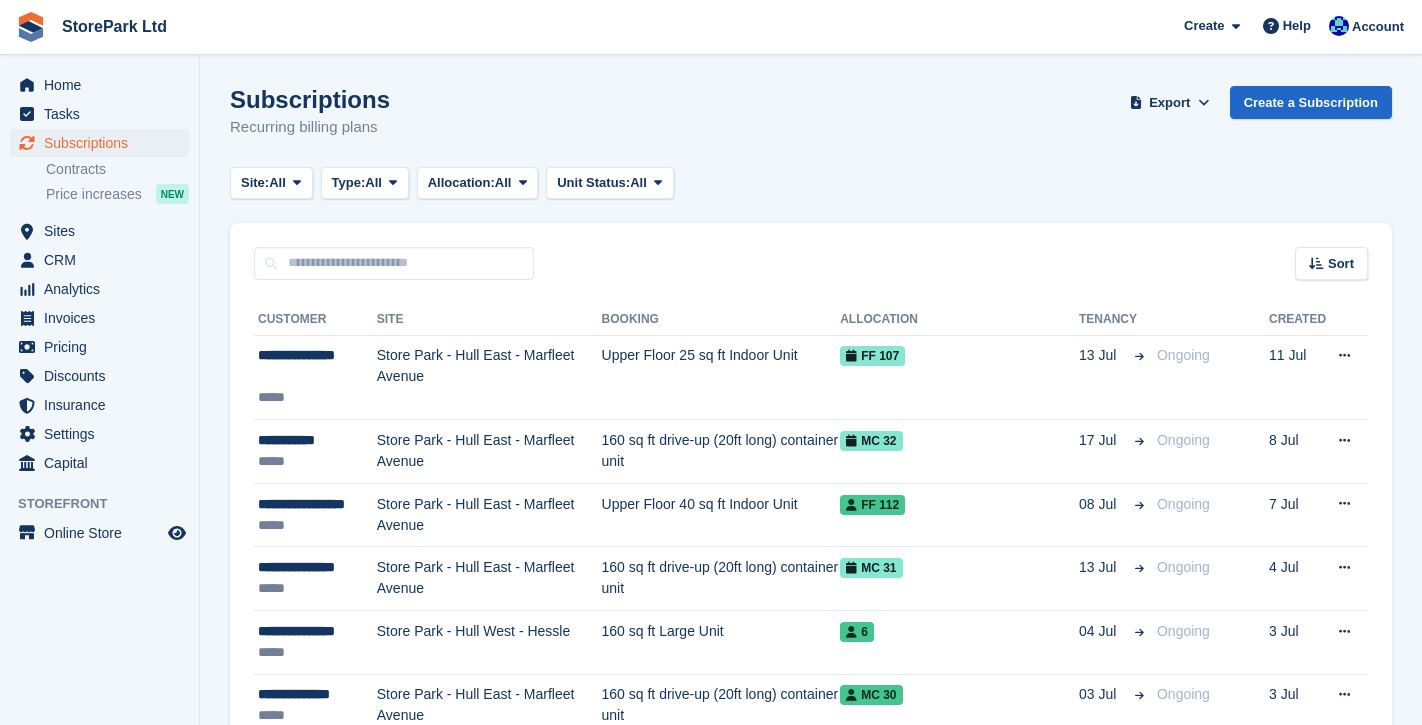 scroll, scrollTop: 0, scrollLeft: 0, axis: both 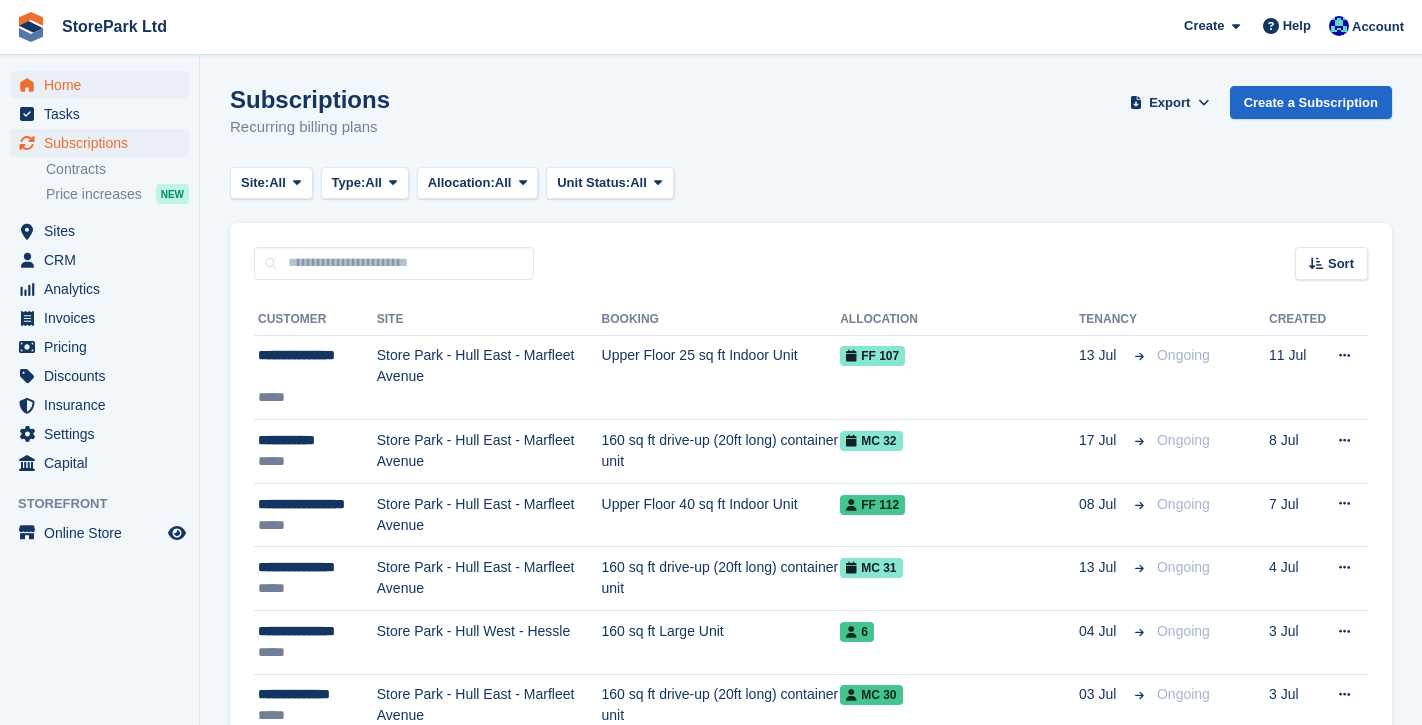 click on "Home" at bounding box center (104, 85) 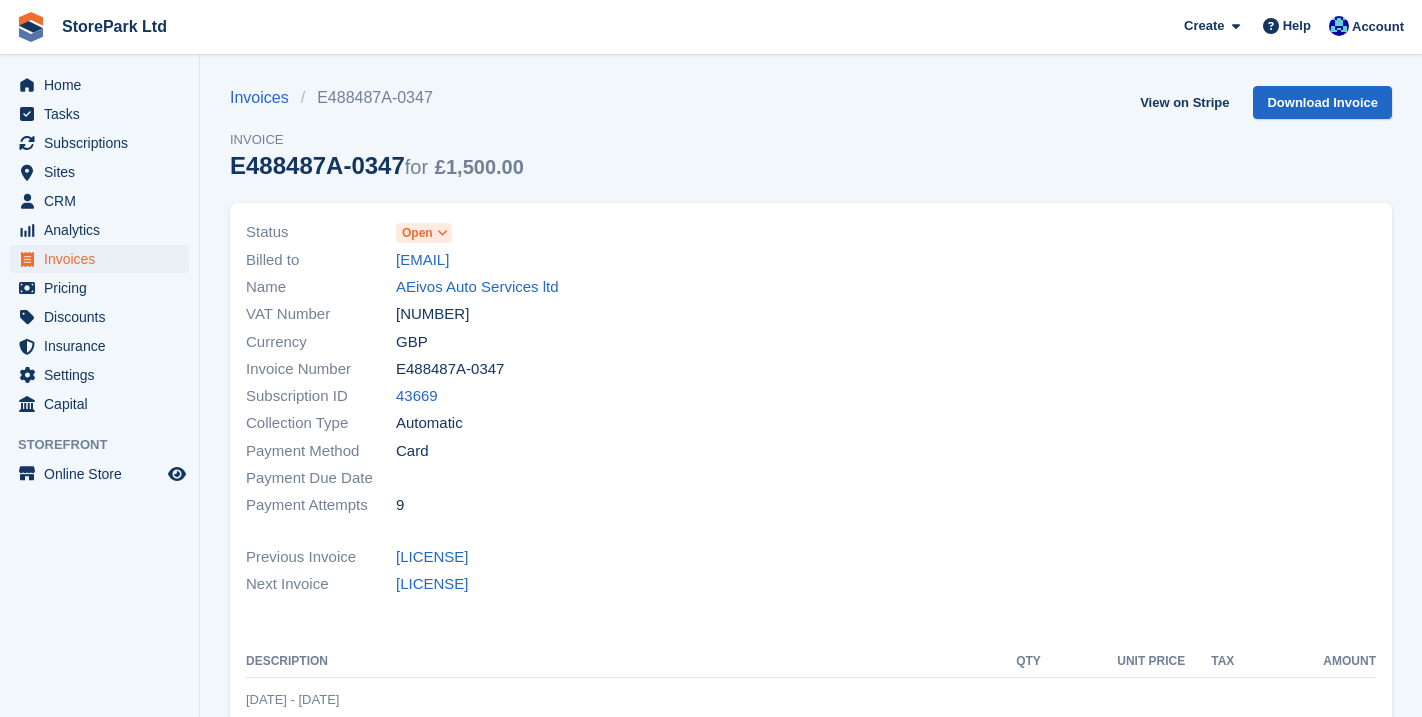 scroll, scrollTop: 0, scrollLeft: 0, axis: both 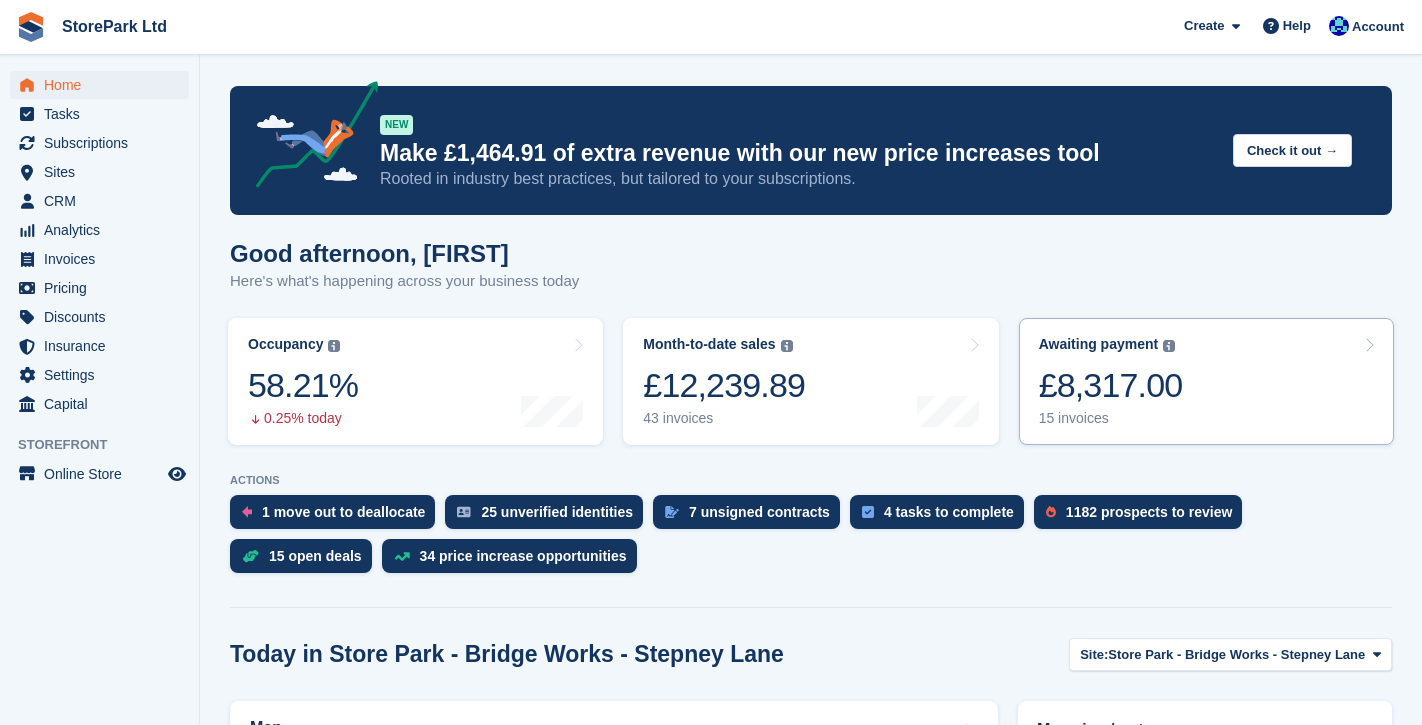 click on "Awaiting payment
The total outstanding balance on all open invoices.
£8,317.00
15 invoices" at bounding box center (1206, 381) 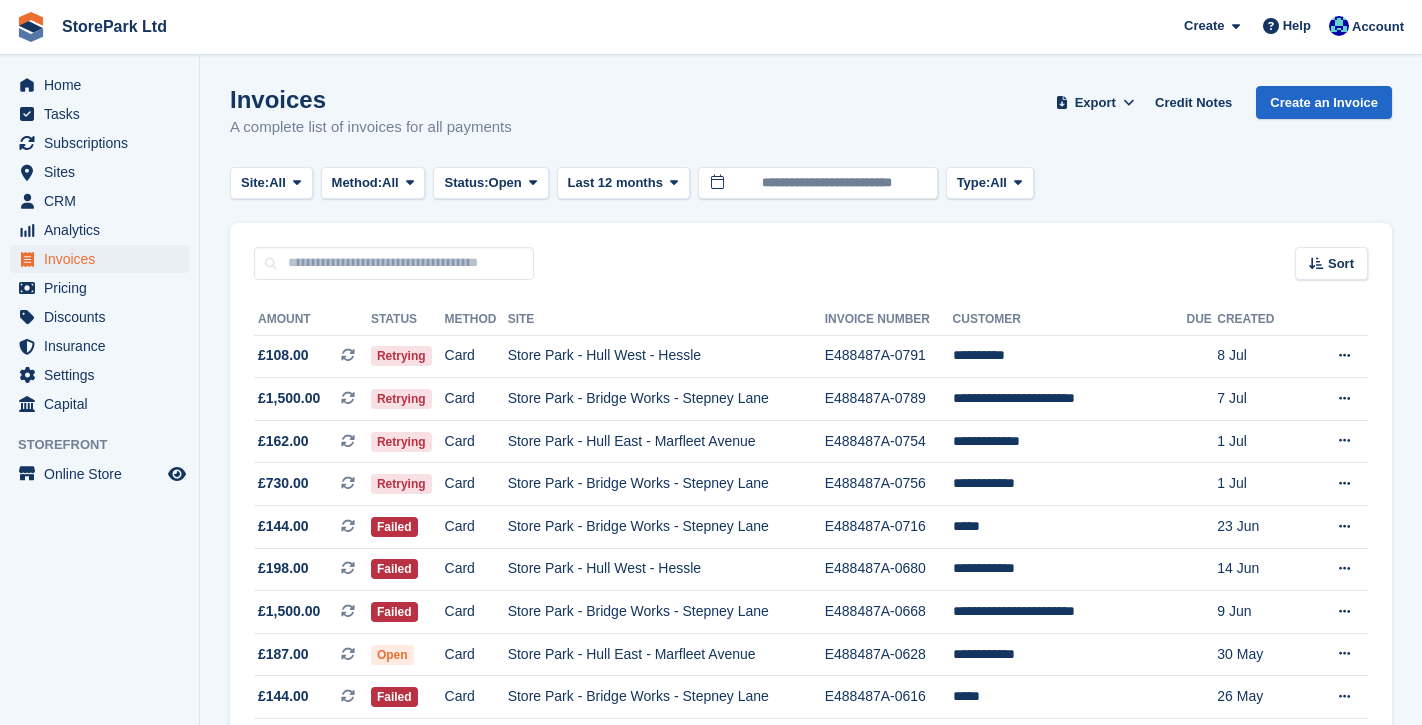 scroll, scrollTop: 0, scrollLeft: 0, axis: both 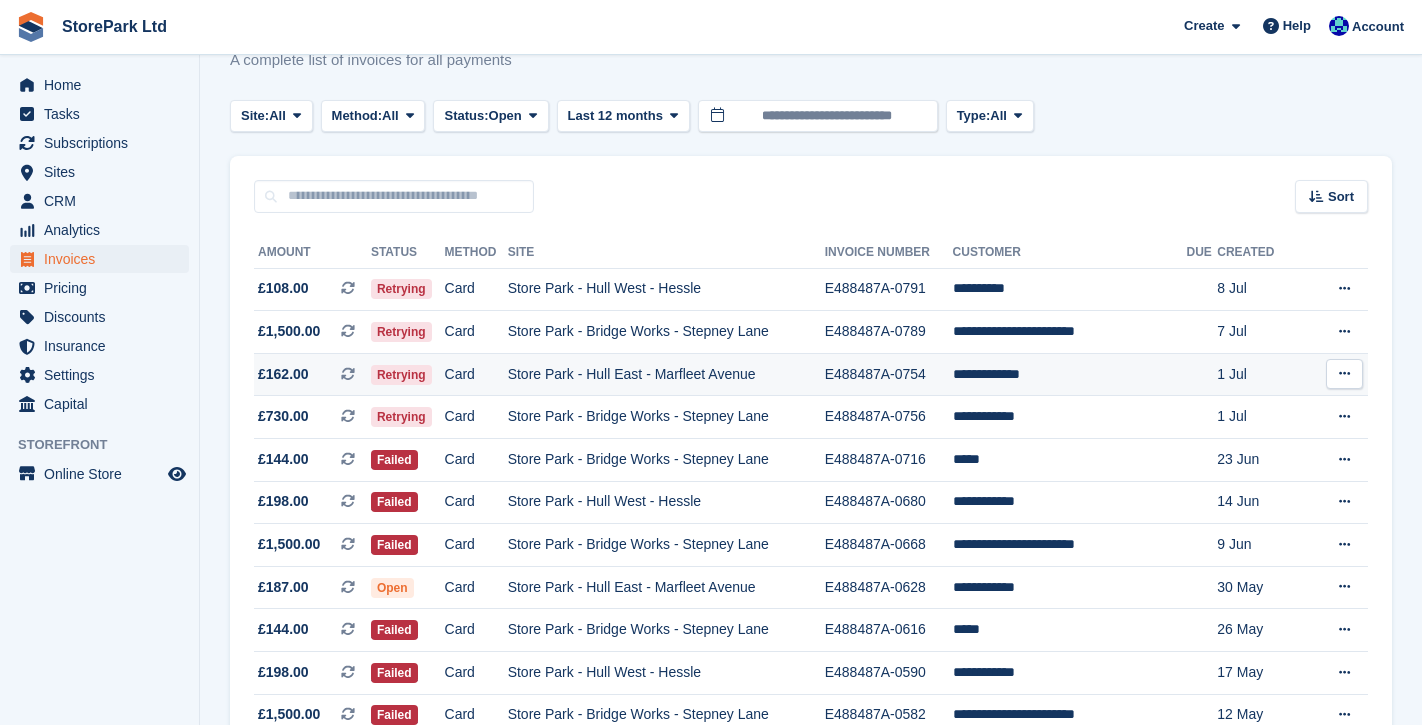 click on "Store Park - Hull East - Marfleet Avenue" at bounding box center [666, 374] 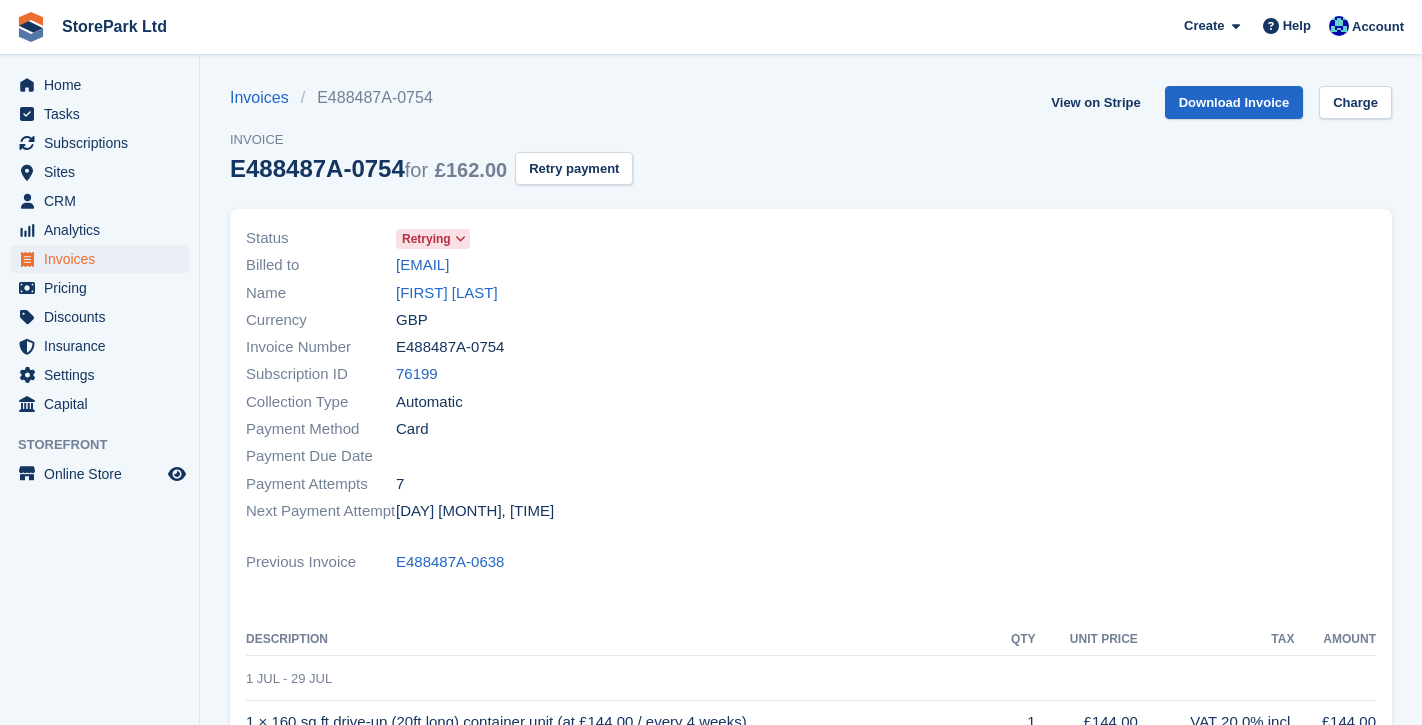 scroll, scrollTop: 0, scrollLeft: 0, axis: both 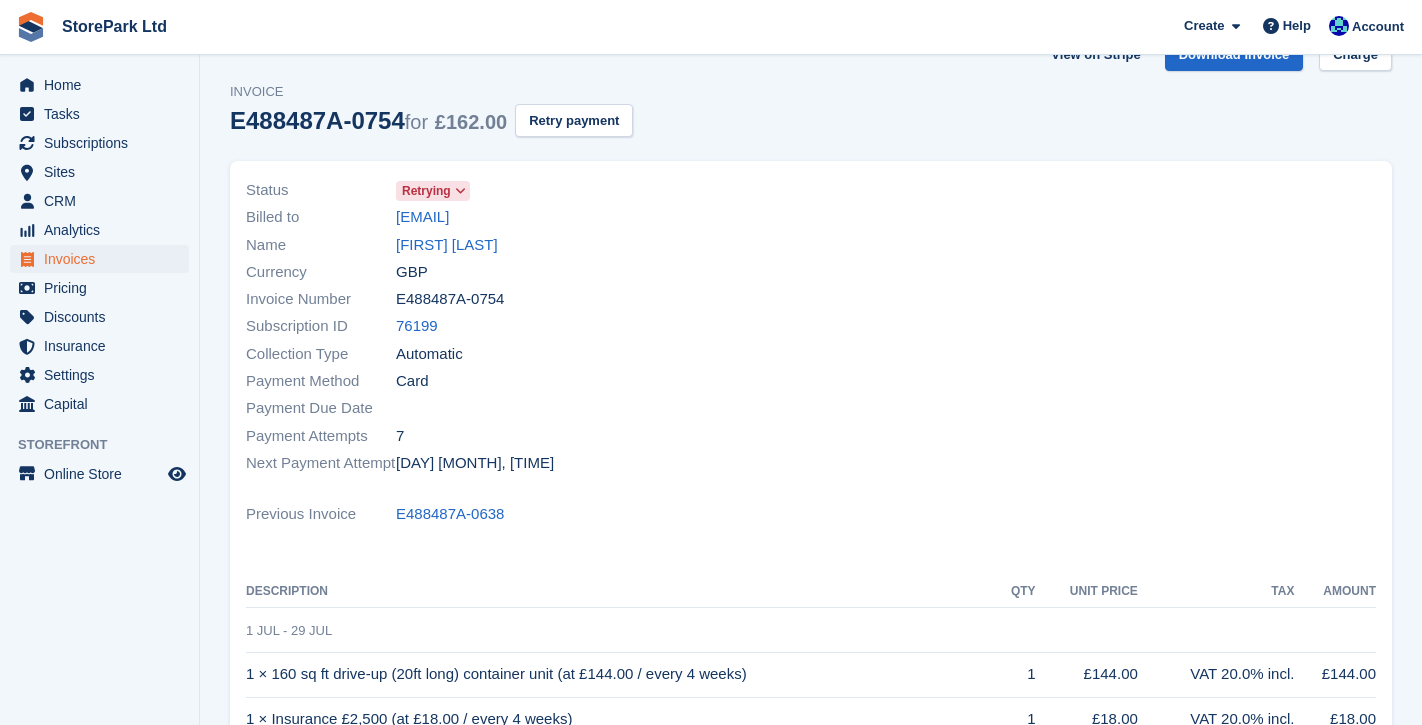 drag, startPoint x: 1414, startPoint y: 150, endPoint x: 1377, endPoint y: 87, distance: 73.061615 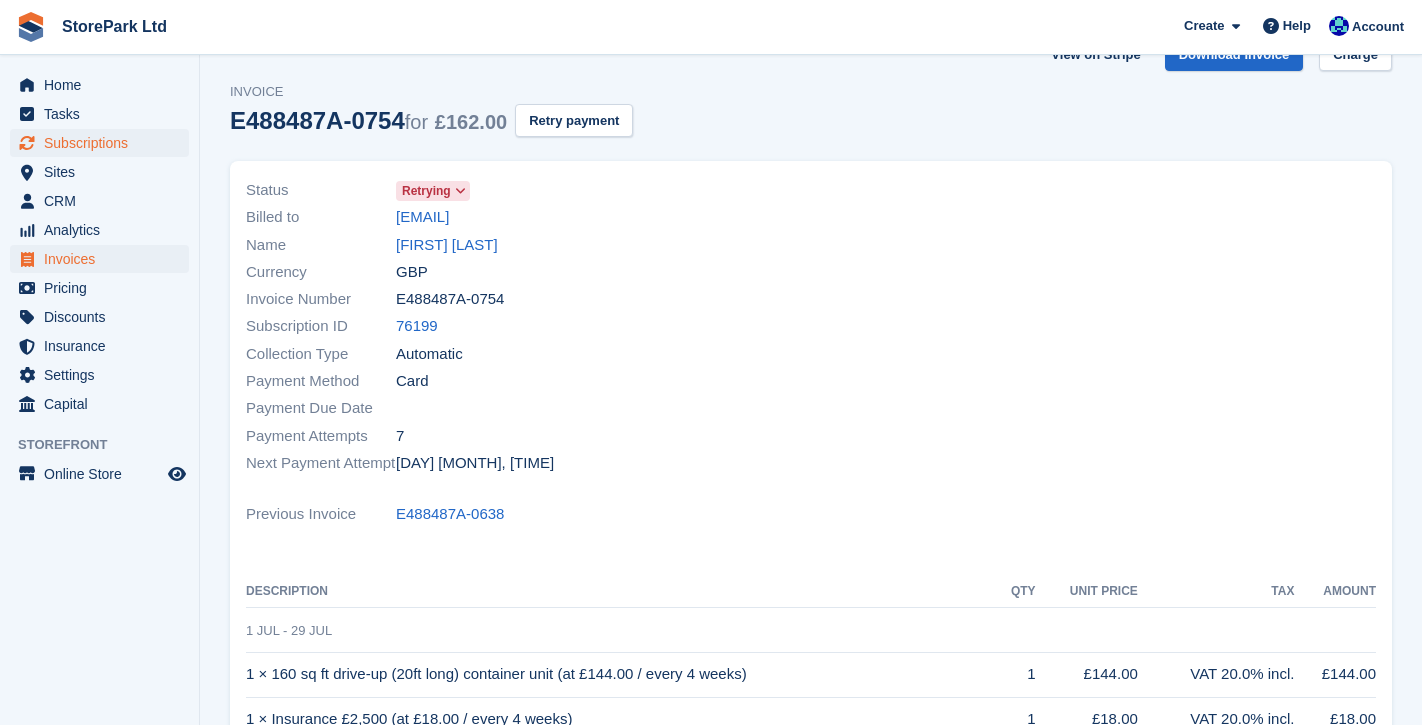 click on "Subscriptions" at bounding box center [104, 143] 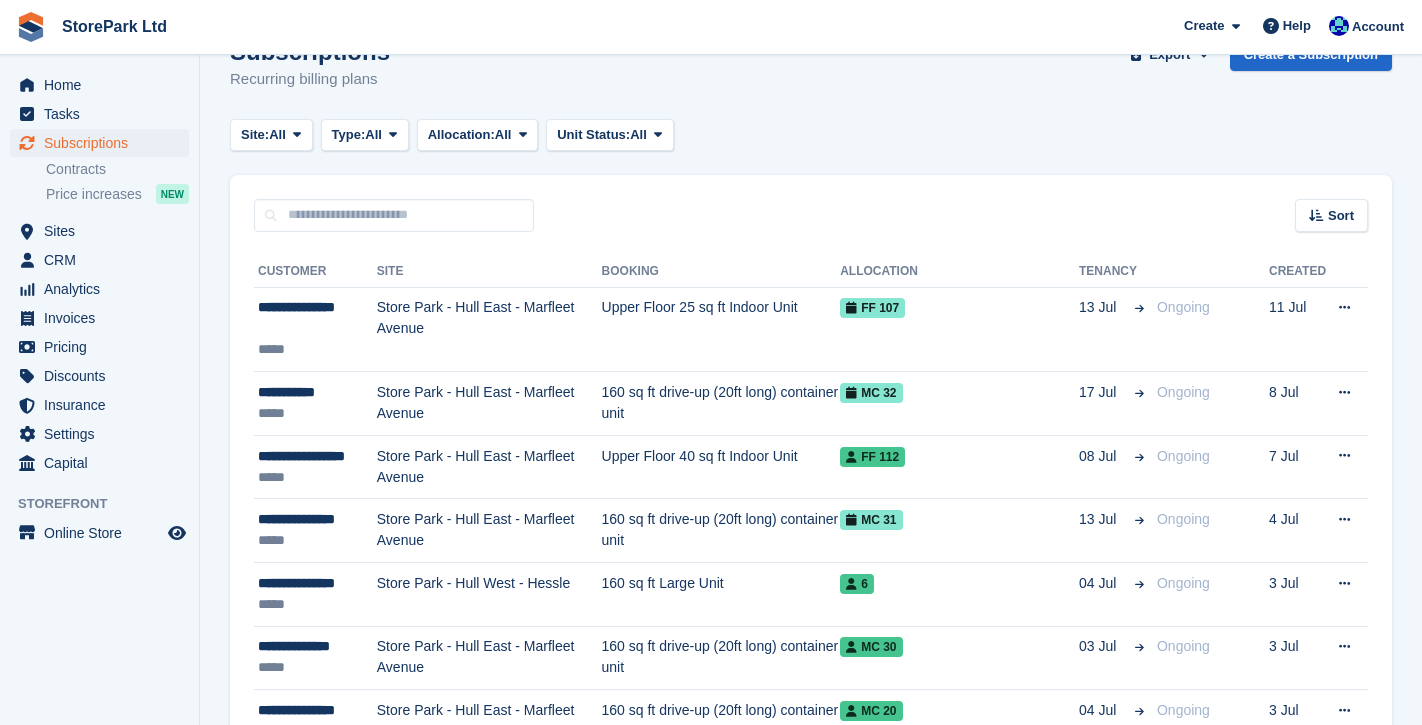 scroll, scrollTop: 0, scrollLeft: 0, axis: both 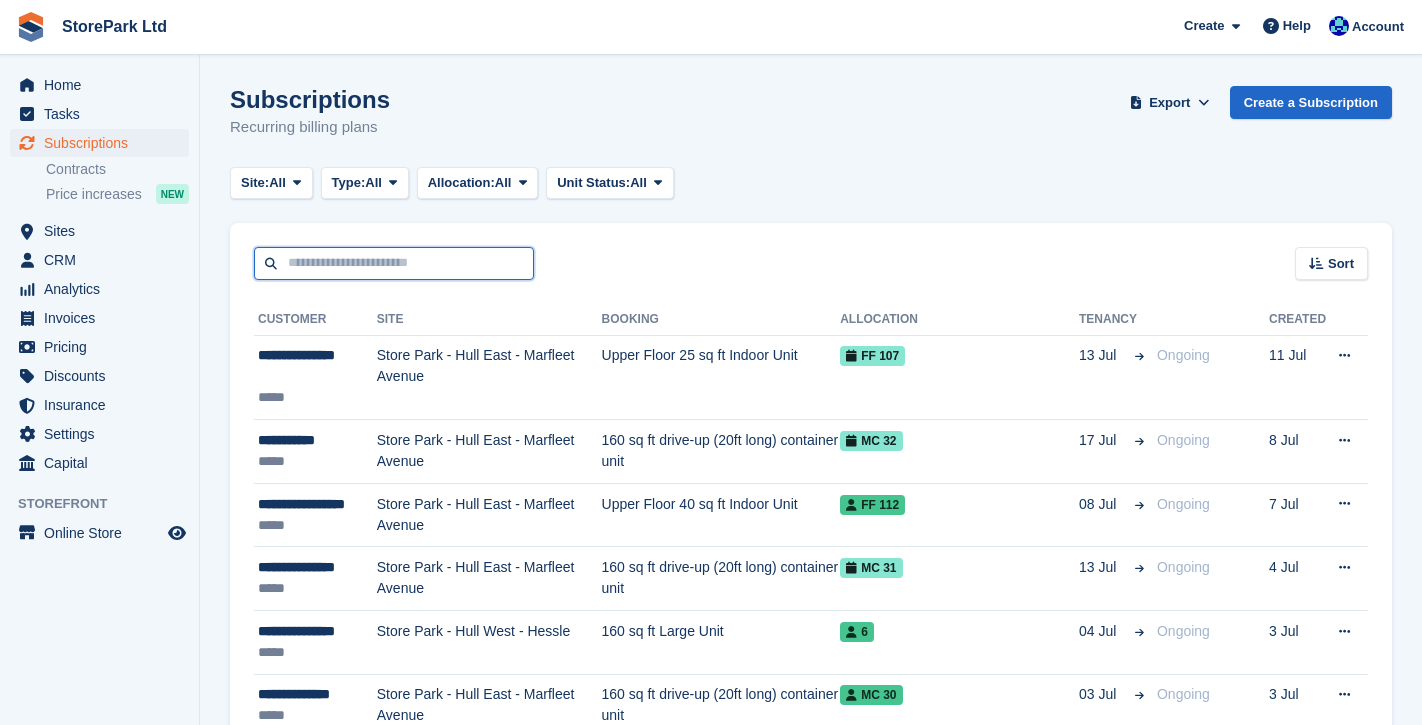 click at bounding box center [394, 263] 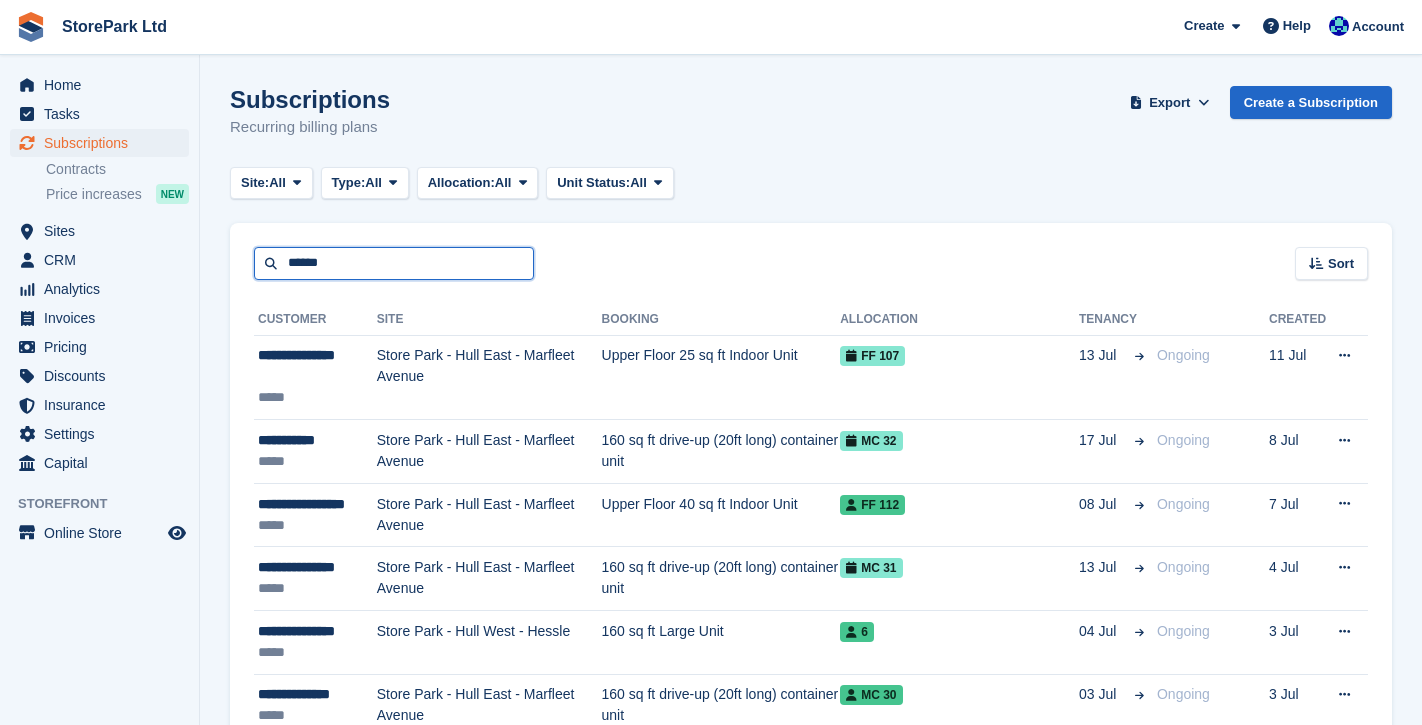 type on "******" 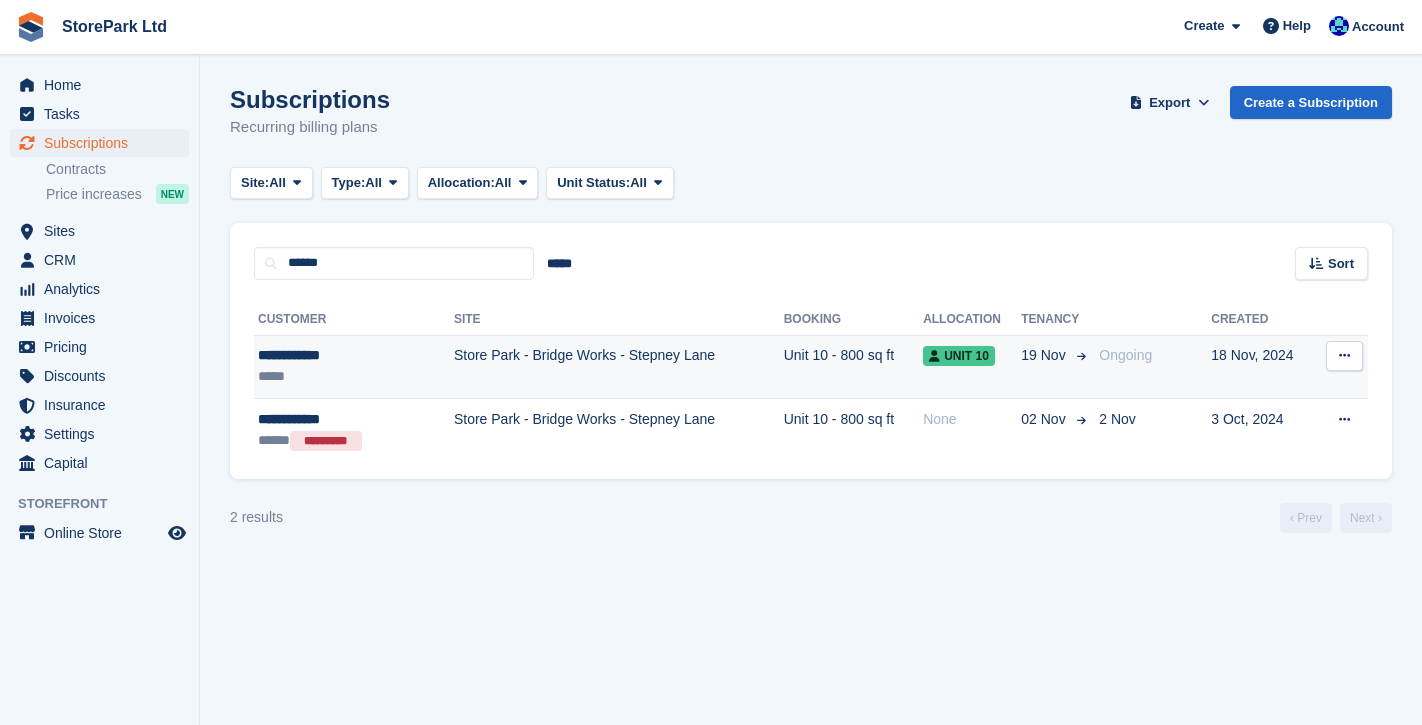 click on "Store Park - Bridge Works - Stepney Lane" at bounding box center [619, 367] 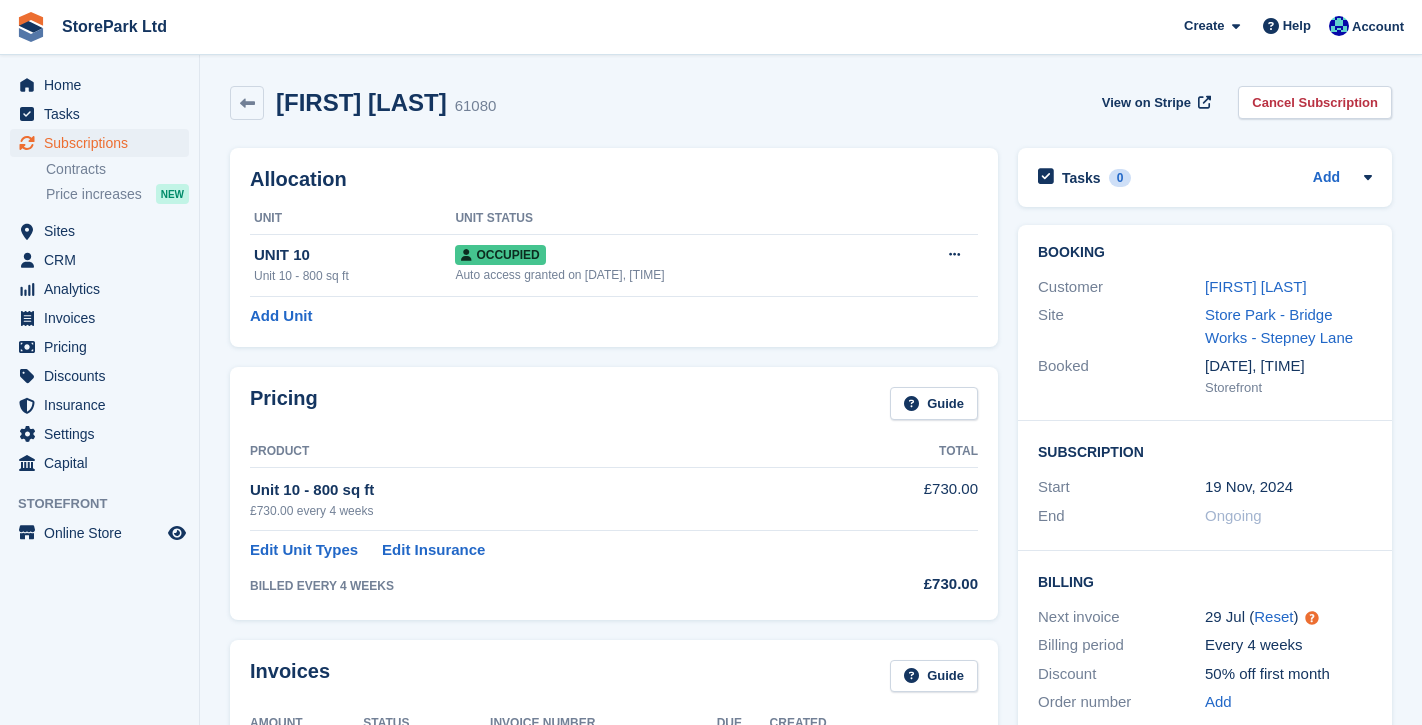 scroll, scrollTop: 0, scrollLeft: 0, axis: both 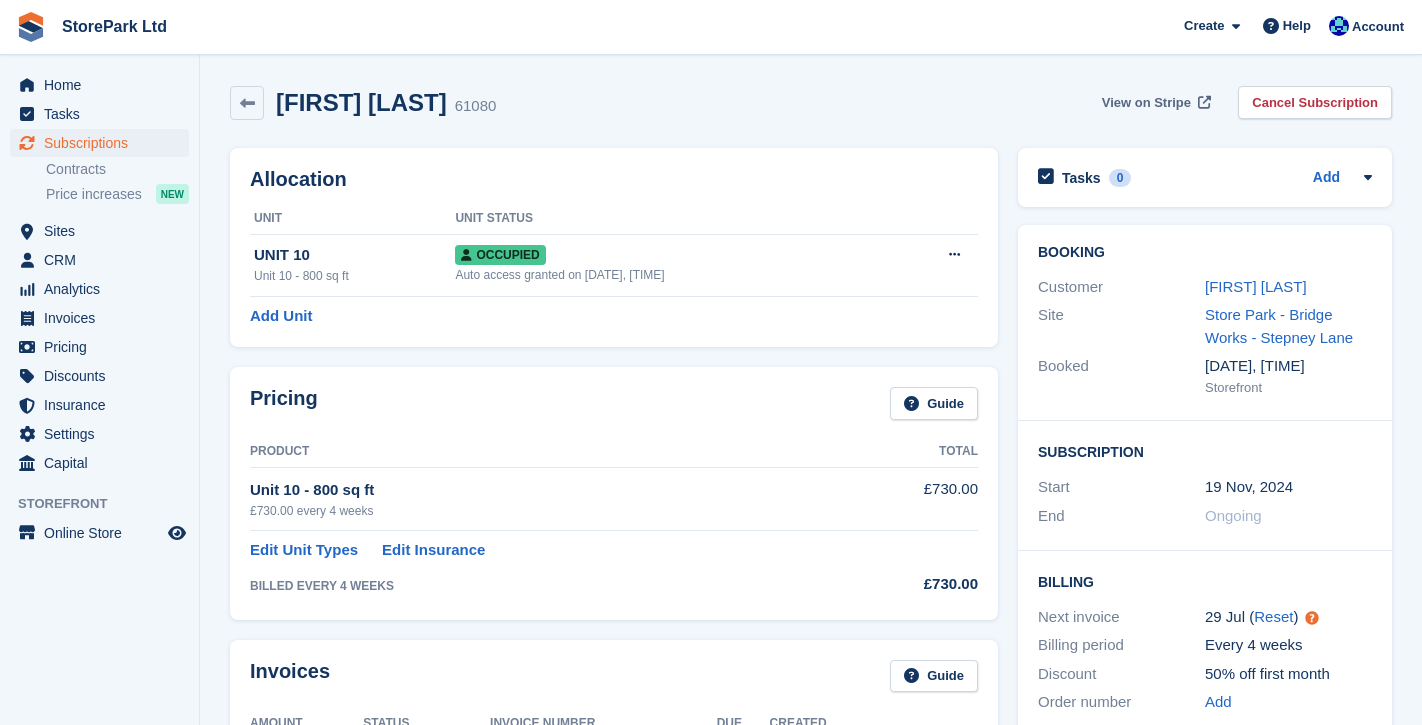 click on "View on Stripe" at bounding box center (1146, 103) 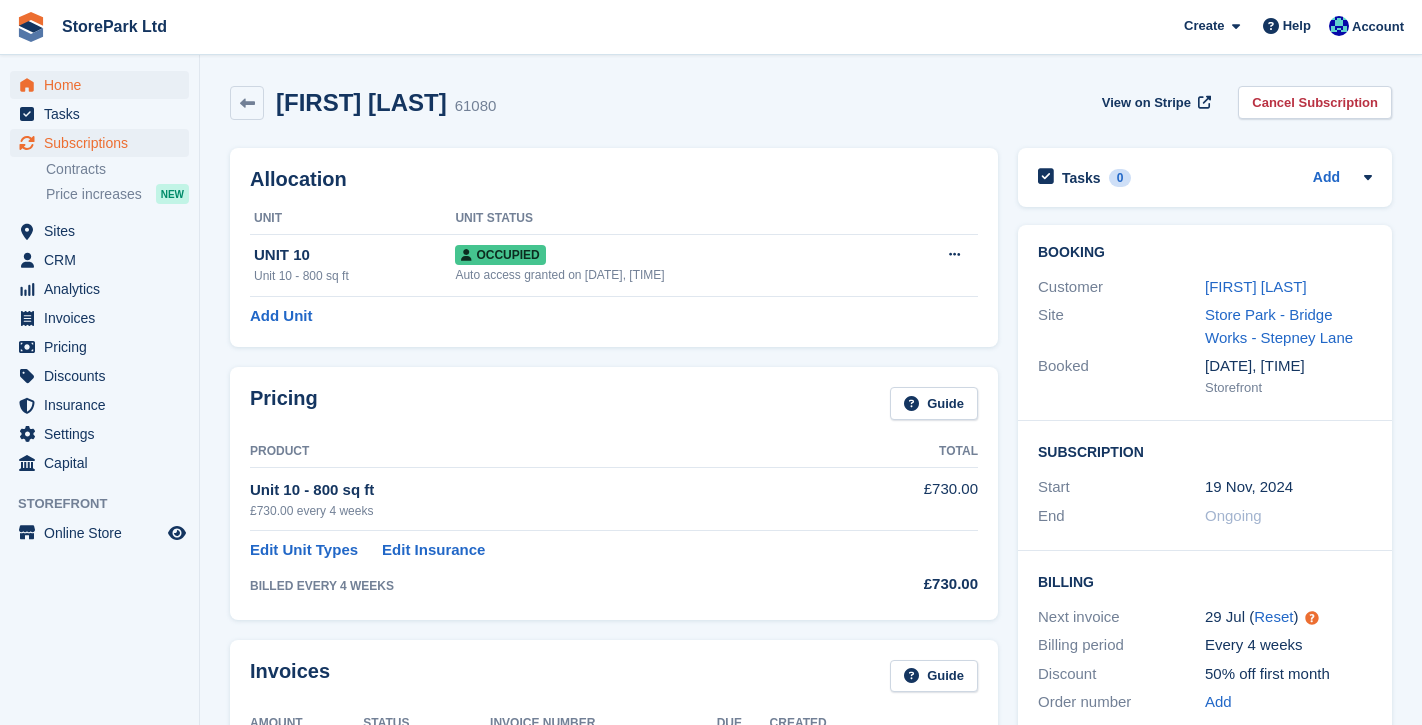 click on "Home" at bounding box center (104, 85) 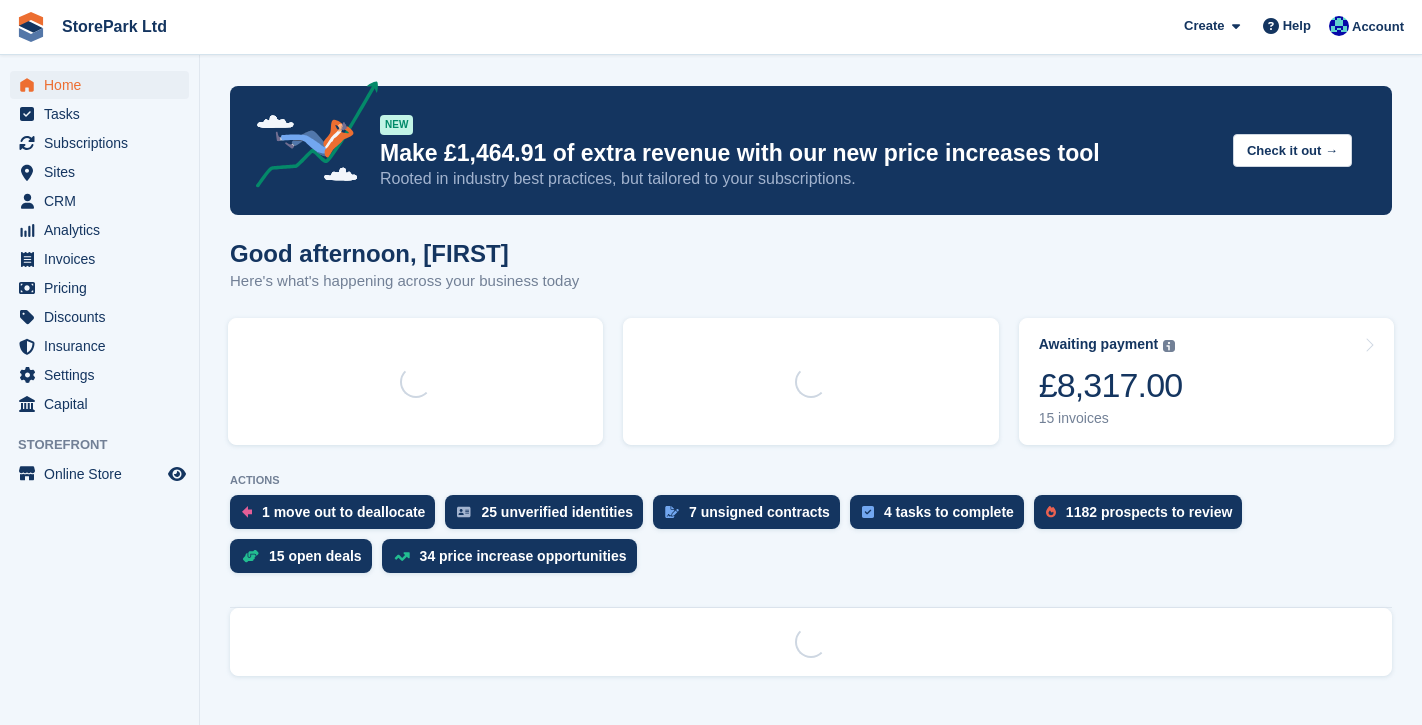 scroll, scrollTop: 0, scrollLeft: 0, axis: both 